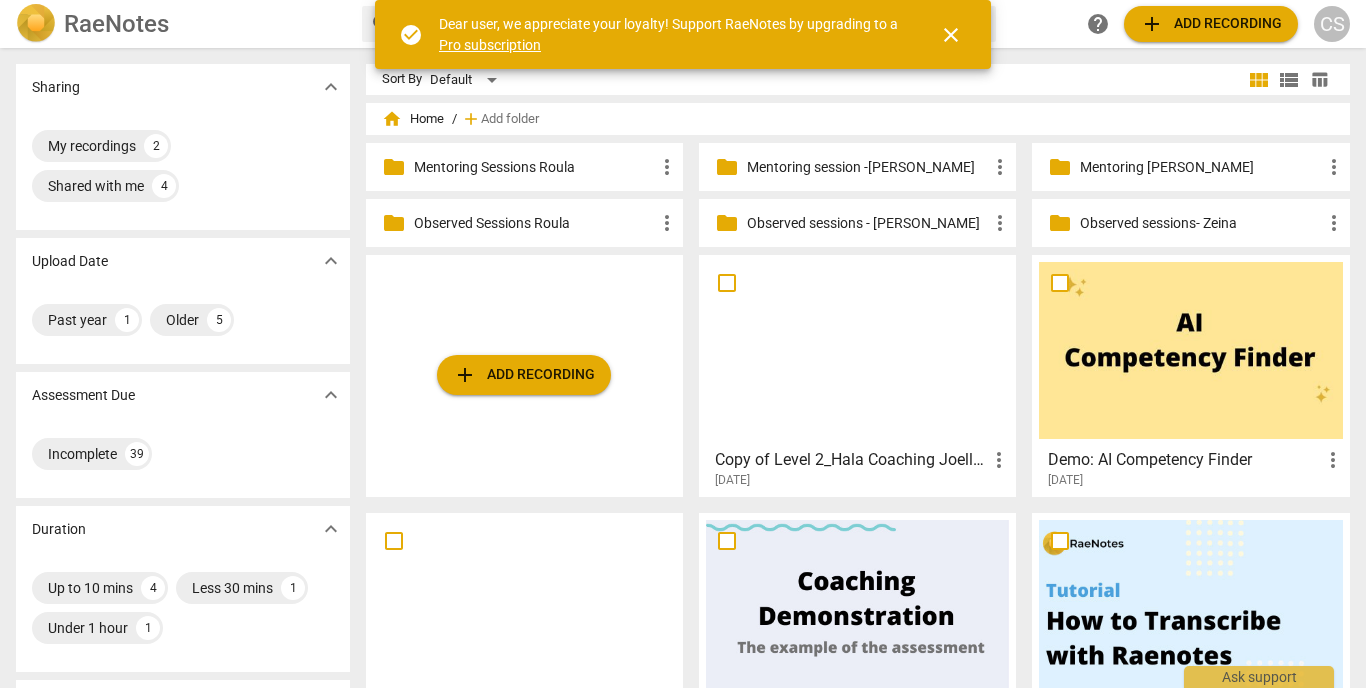 scroll, scrollTop: 0, scrollLeft: 0, axis: both 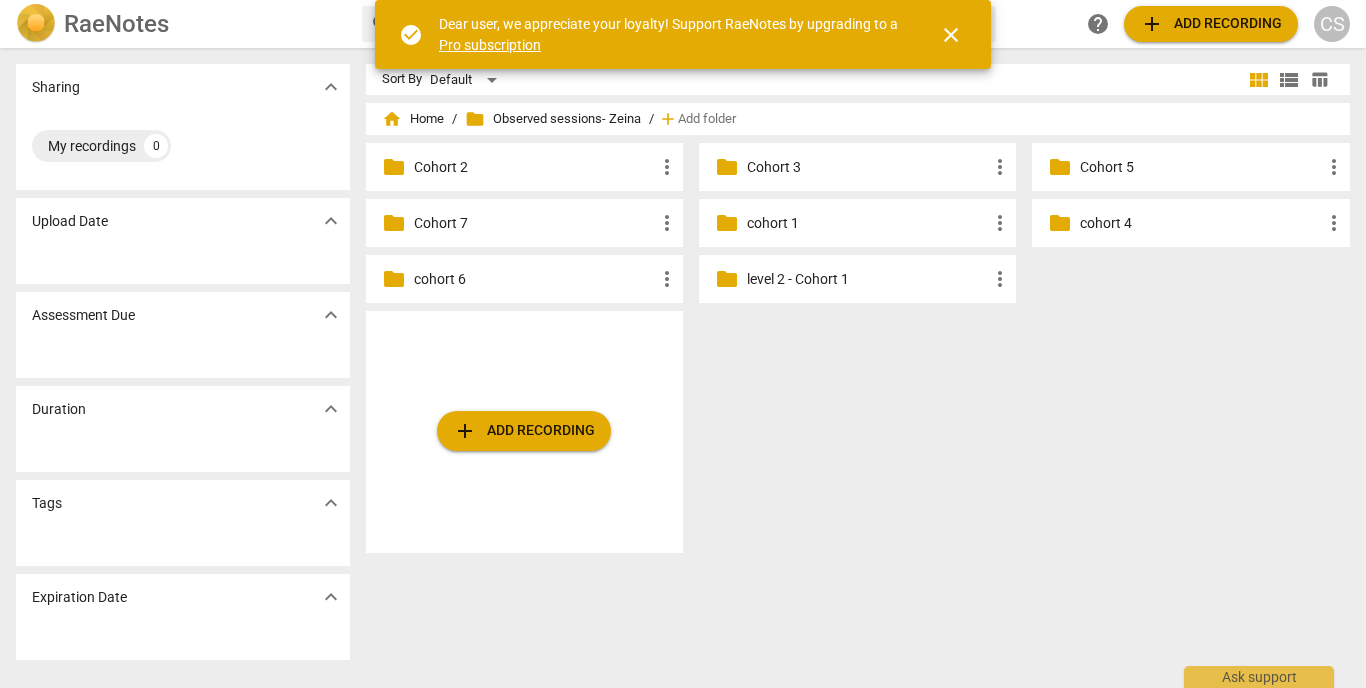 click on "Cohort 7" at bounding box center (534, 223) 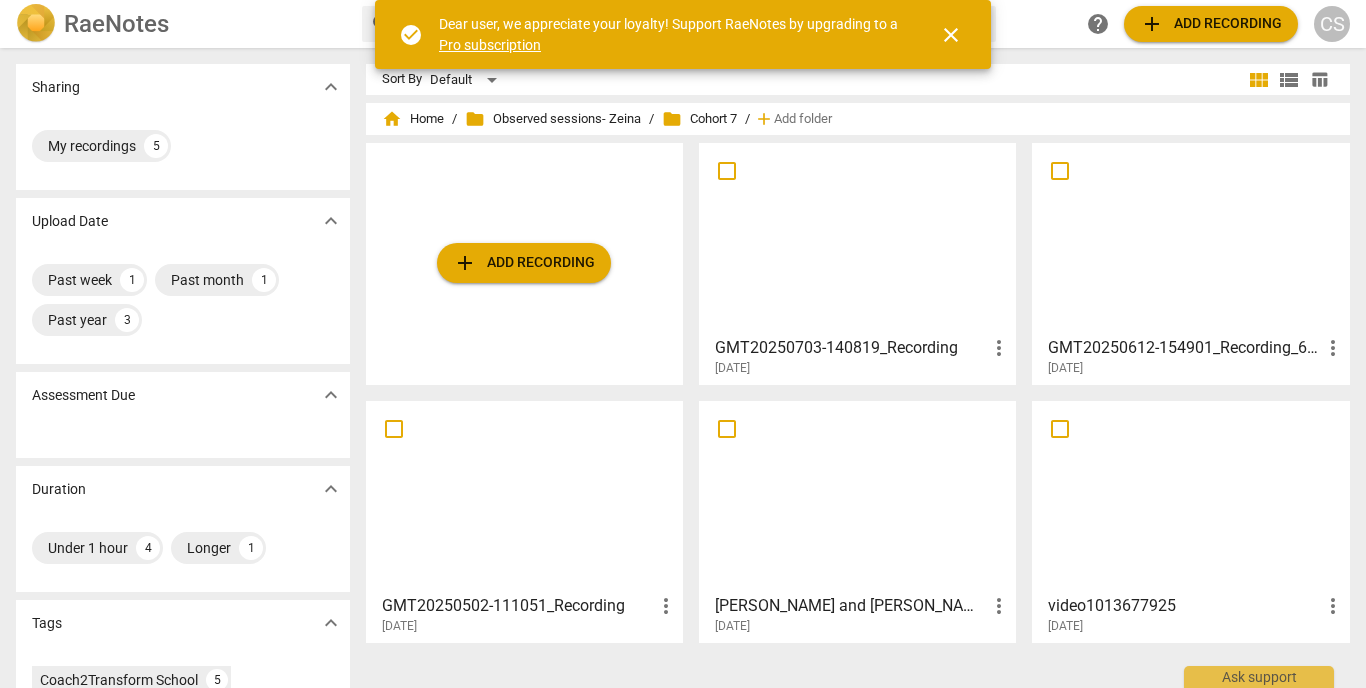 click at bounding box center [857, 238] 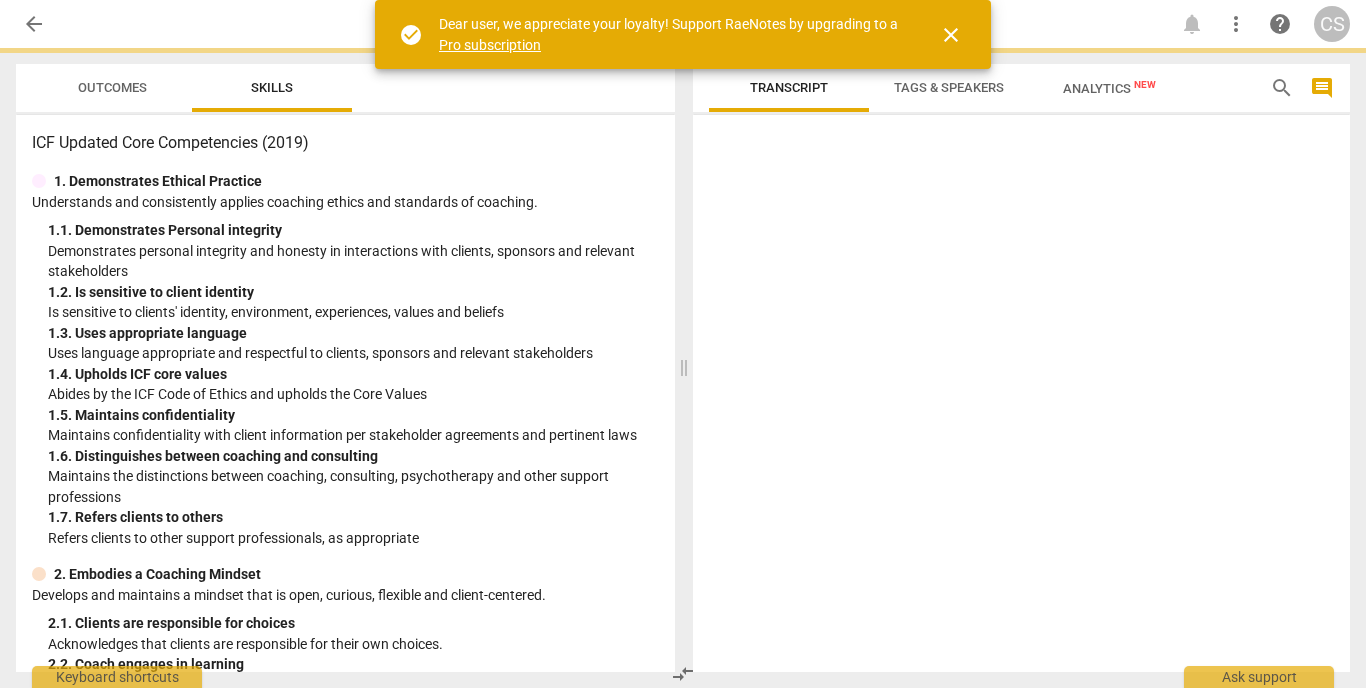 click on "close" at bounding box center (951, 35) 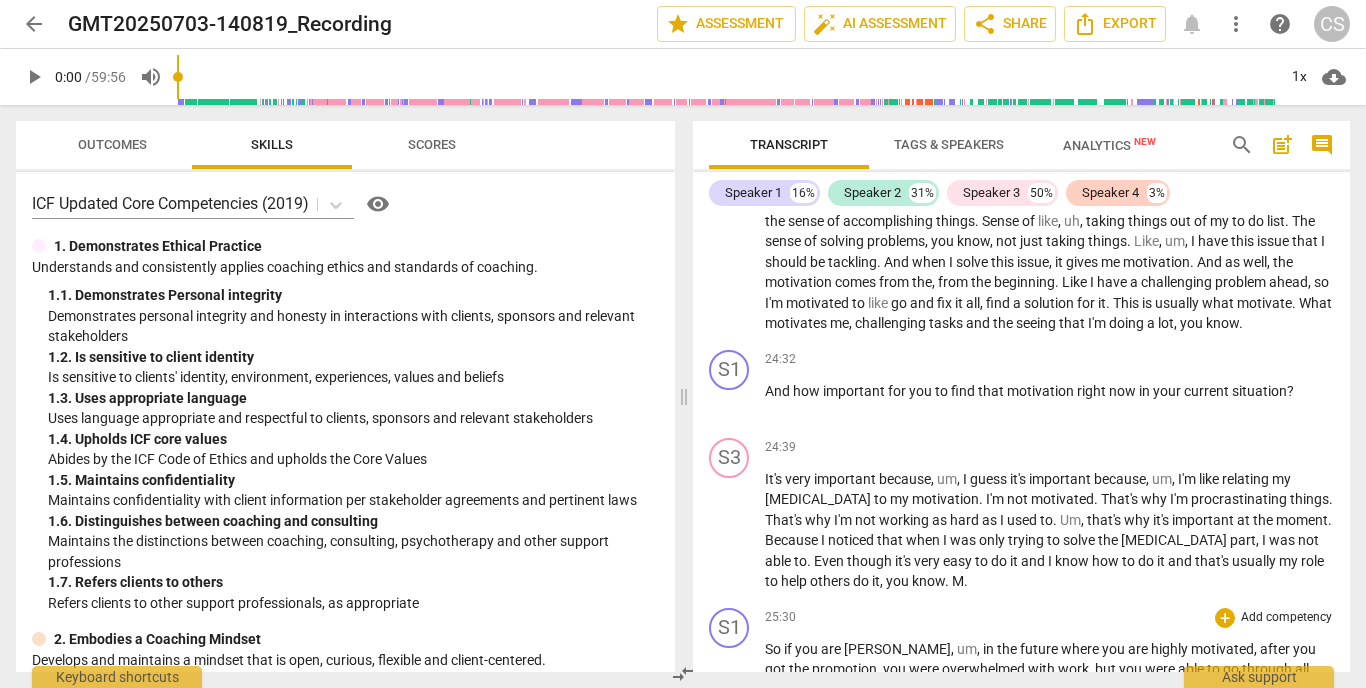 scroll, scrollTop: 7402, scrollLeft: 0, axis: vertical 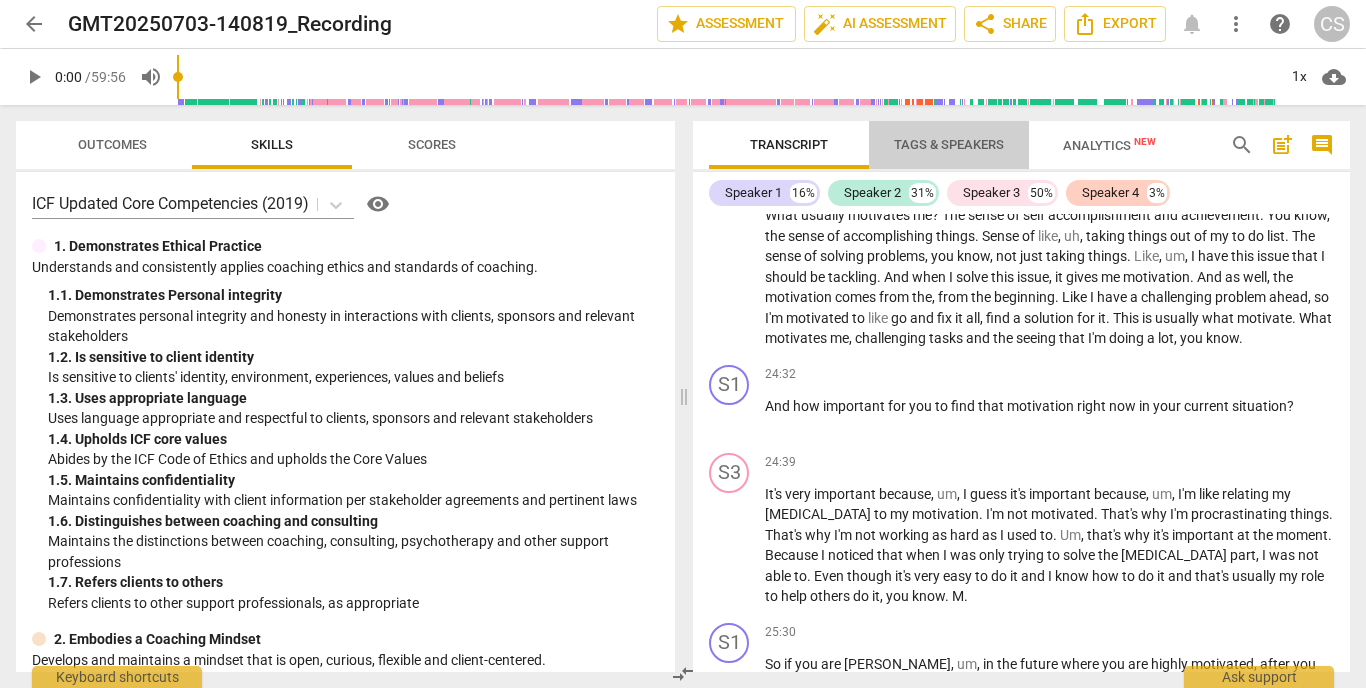 click on "Tags & Speakers" at bounding box center (949, 144) 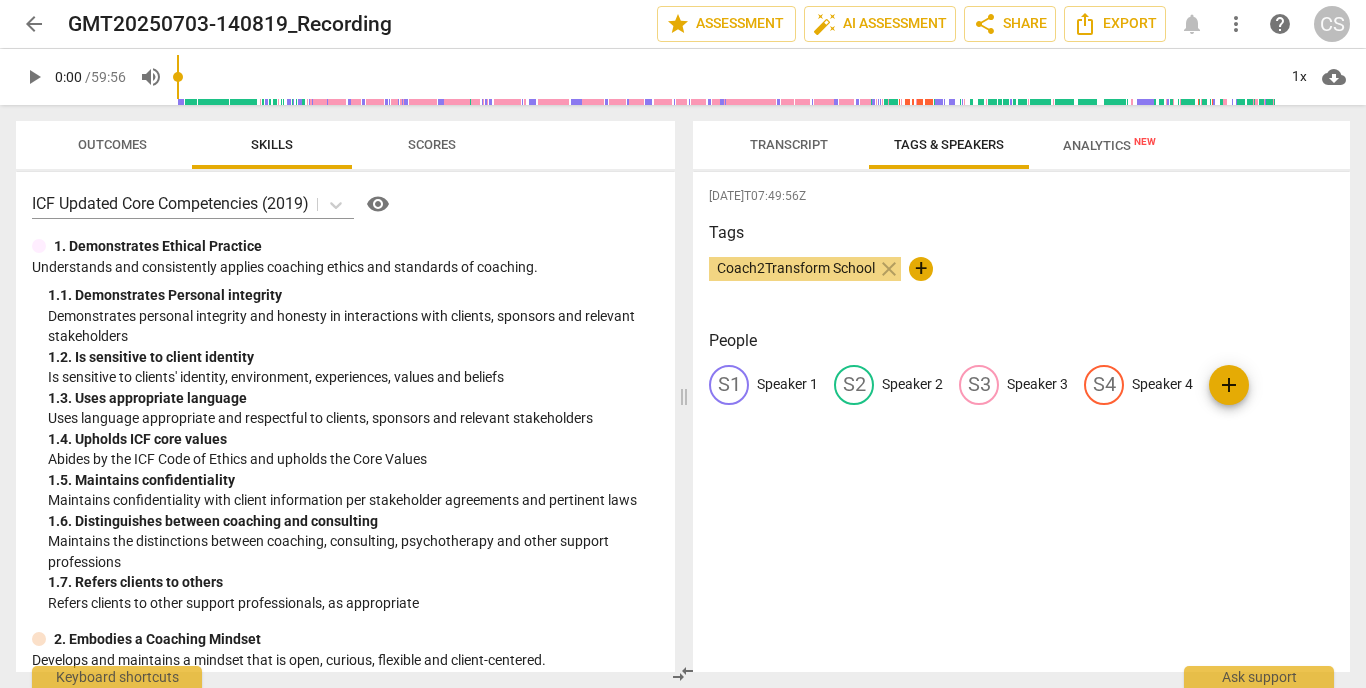 click on "Transcript" at bounding box center (789, 144) 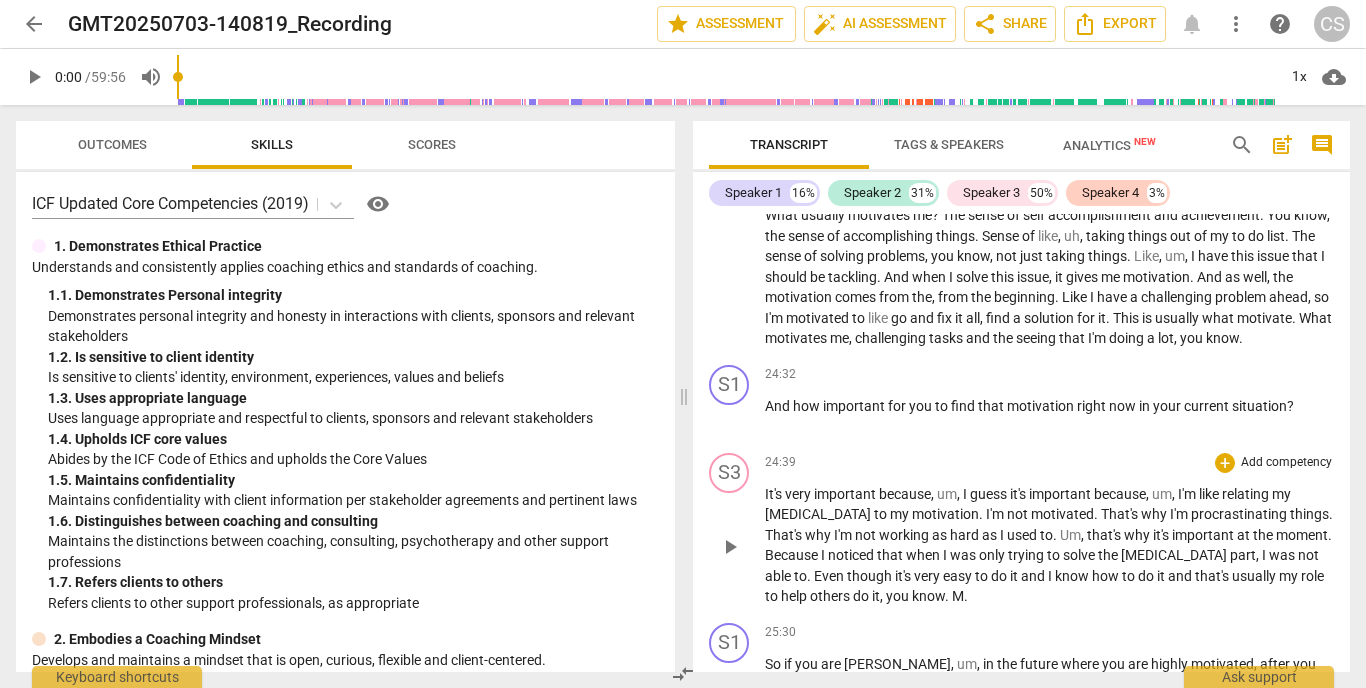 click on "play_arrow" at bounding box center [730, 547] 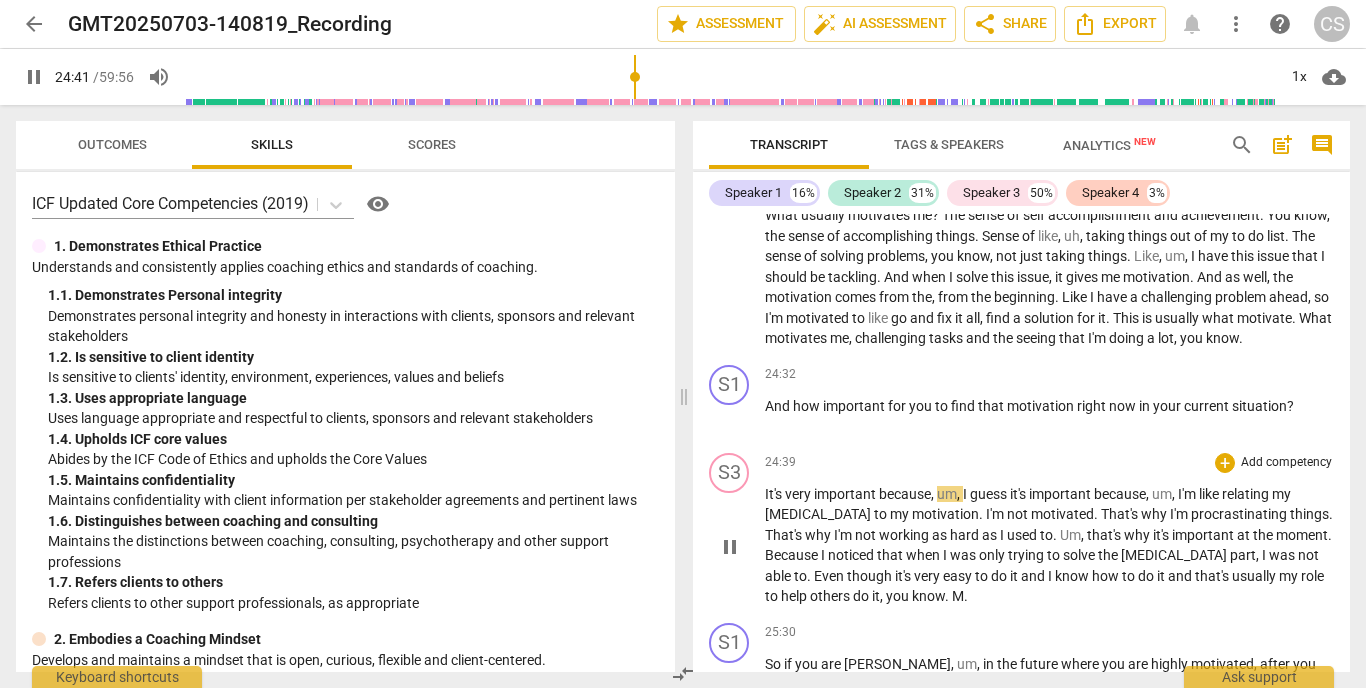 click on "pause" at bounding box center (730, 547) 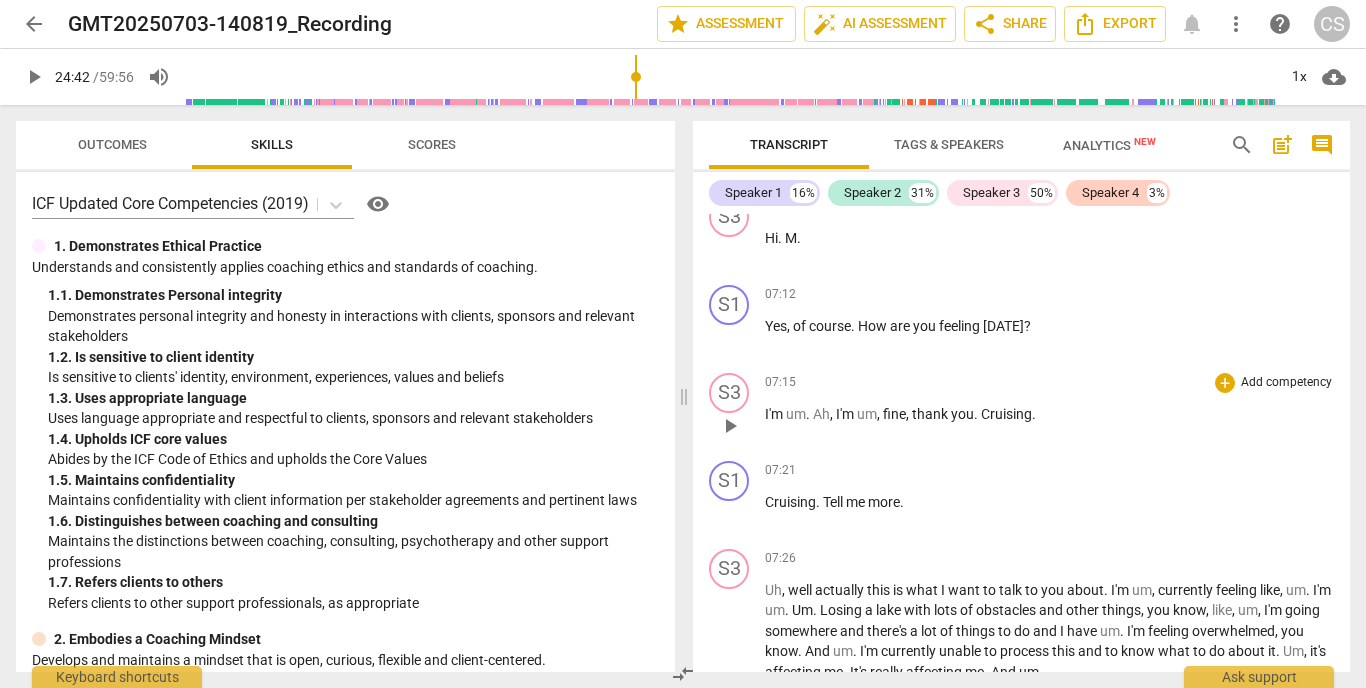 scroll, scrollTop: 2443, scrollLeft: 0, axis: vertical 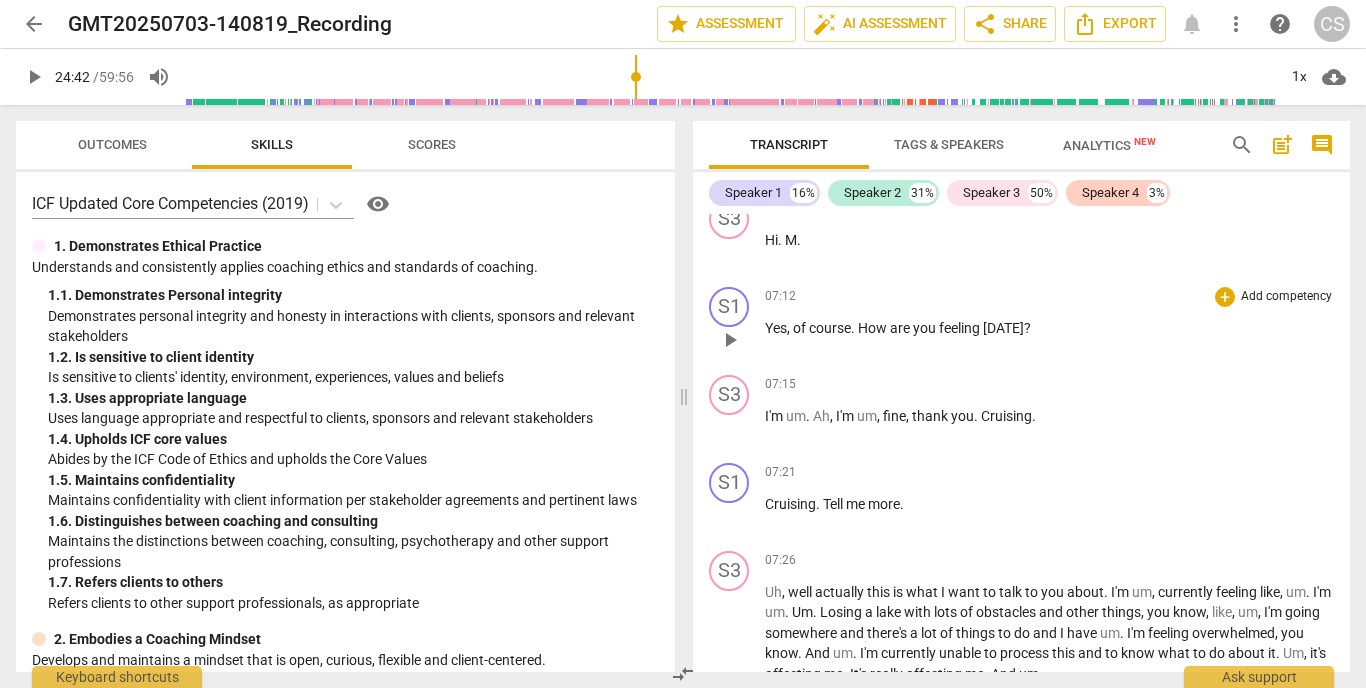 click on "+ Add competency" at bounding box center (1274, 297) 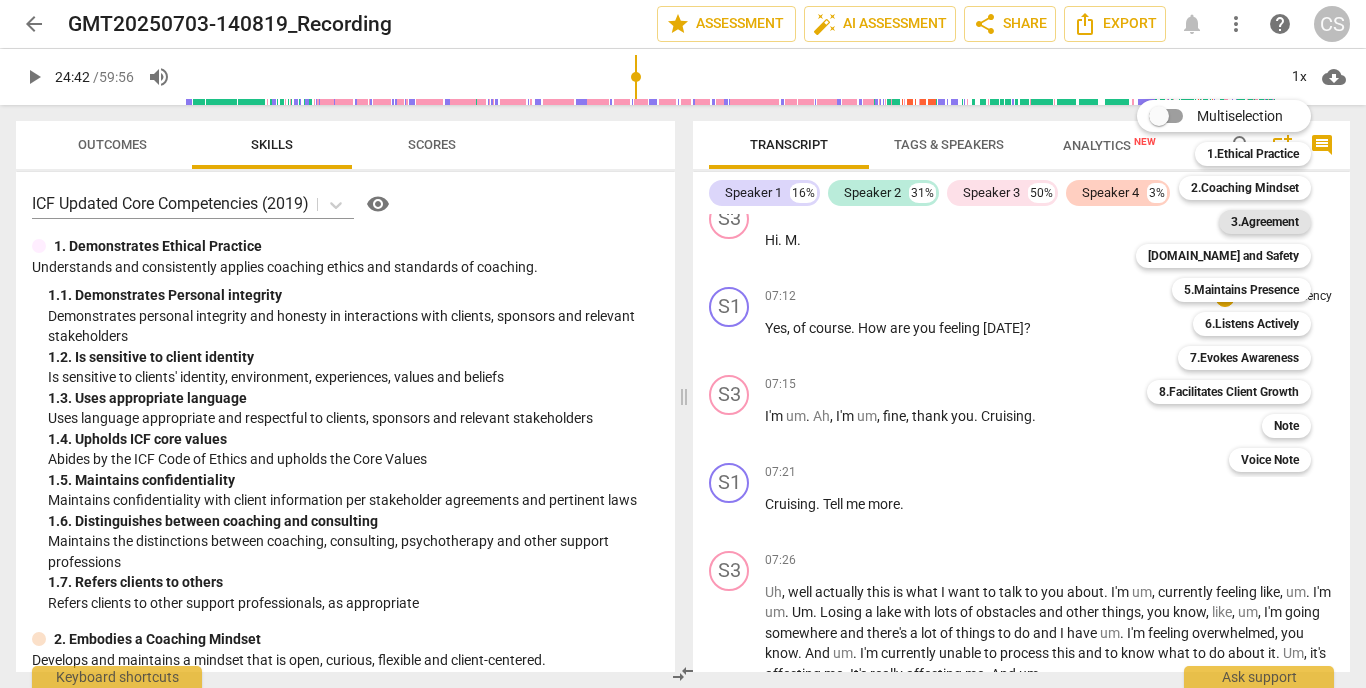 click on "3.Agreement" at bounding box center [1265, 222] 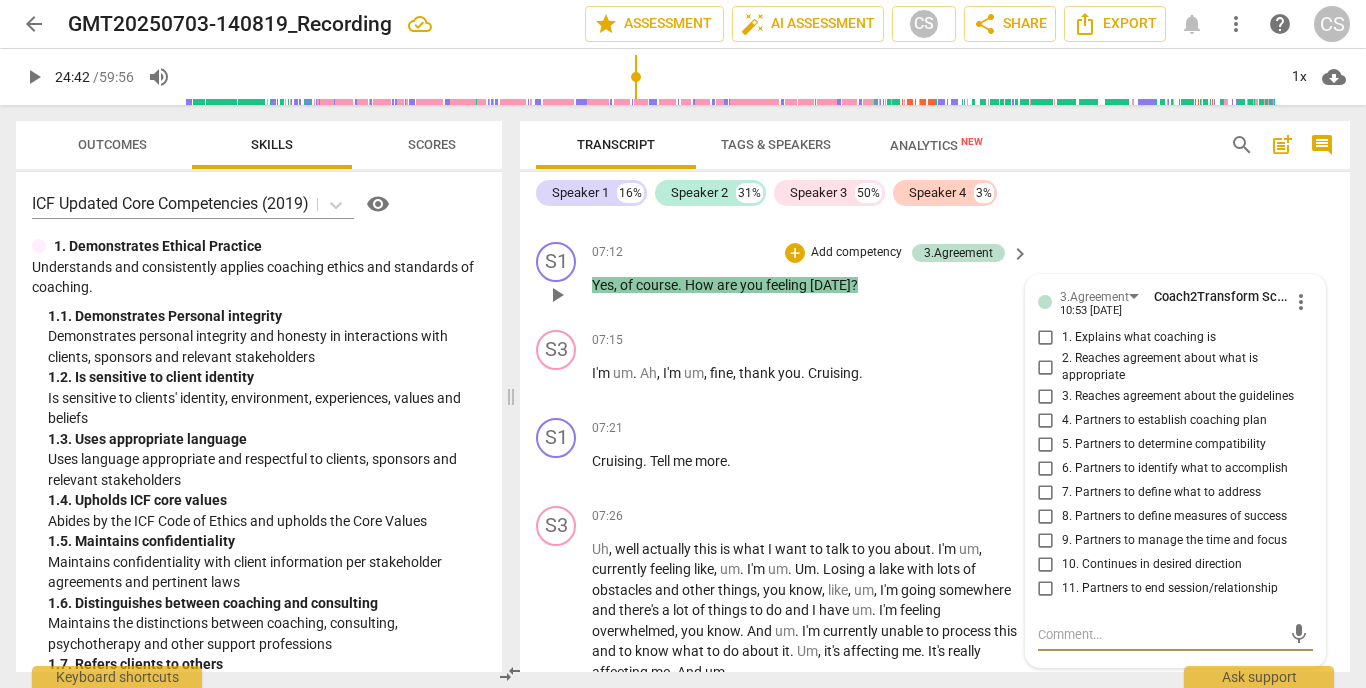 scroll, scrollTop: 2670, scrollLeft: 0, axis: vertical 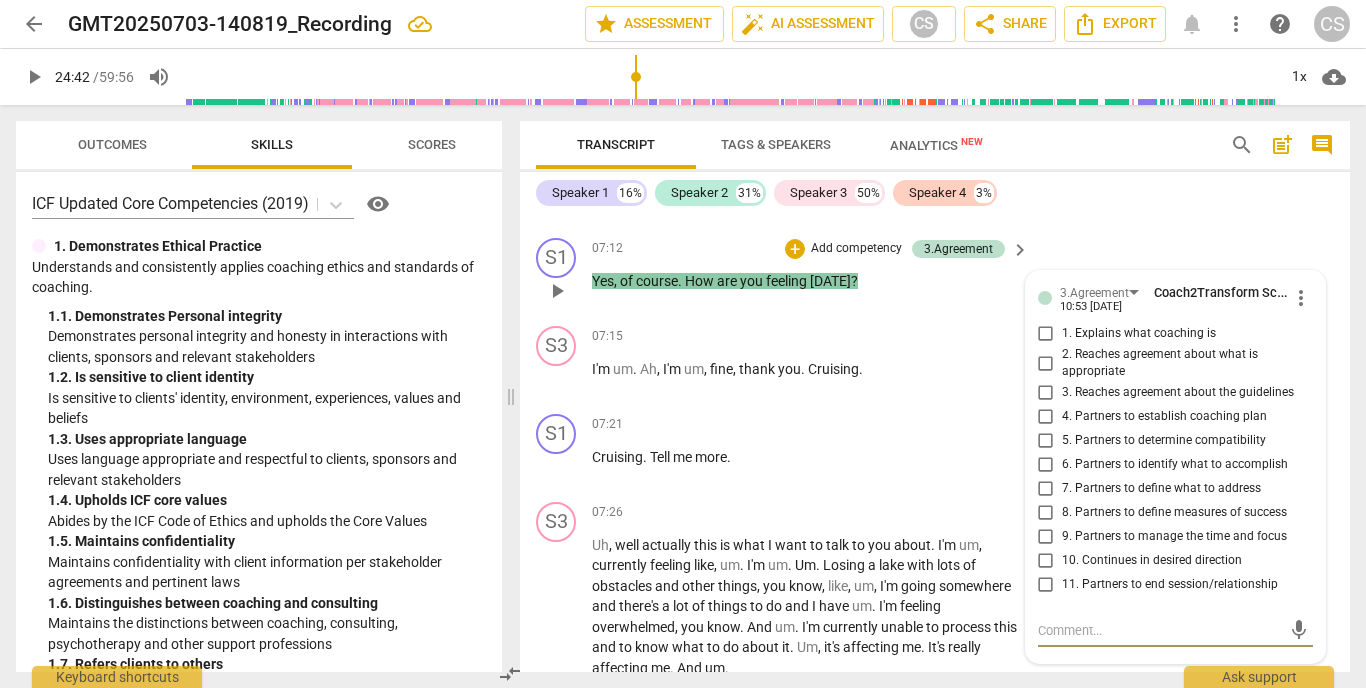 click on "more_vert" at bounding box center (1301, 298) 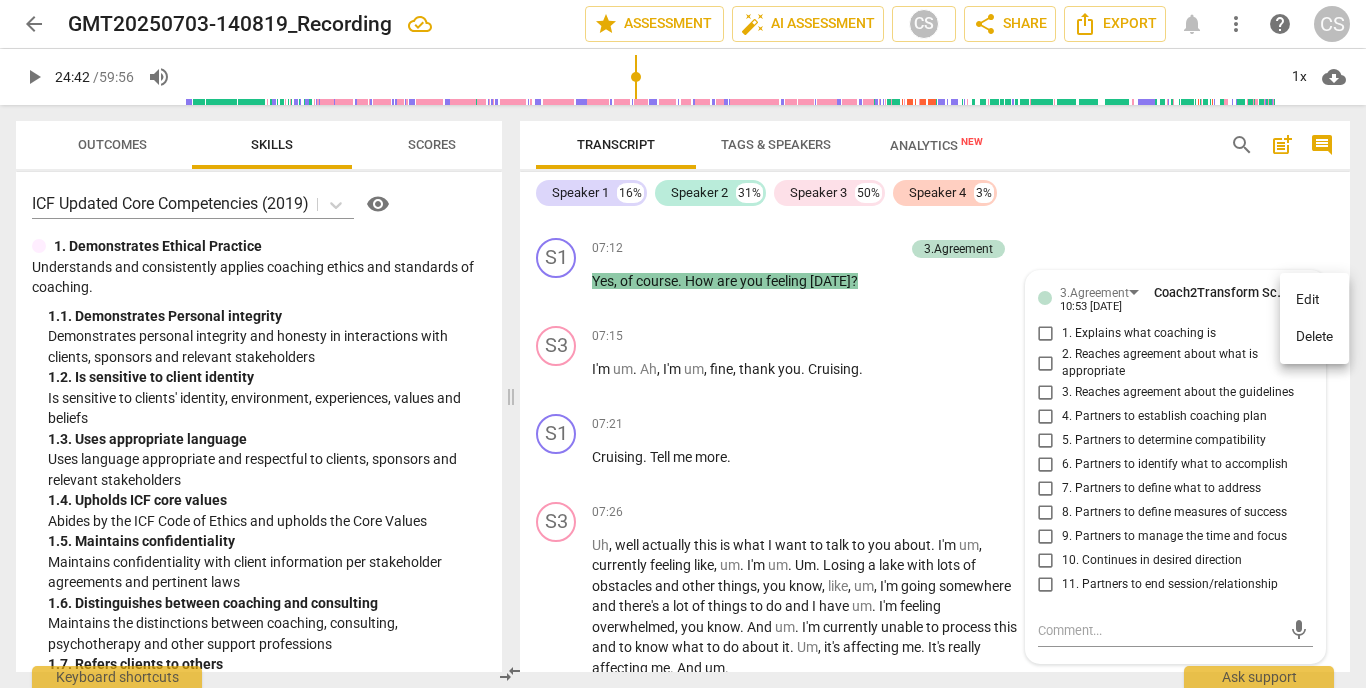 click on "Delete" at bounding box center (1314, 337) 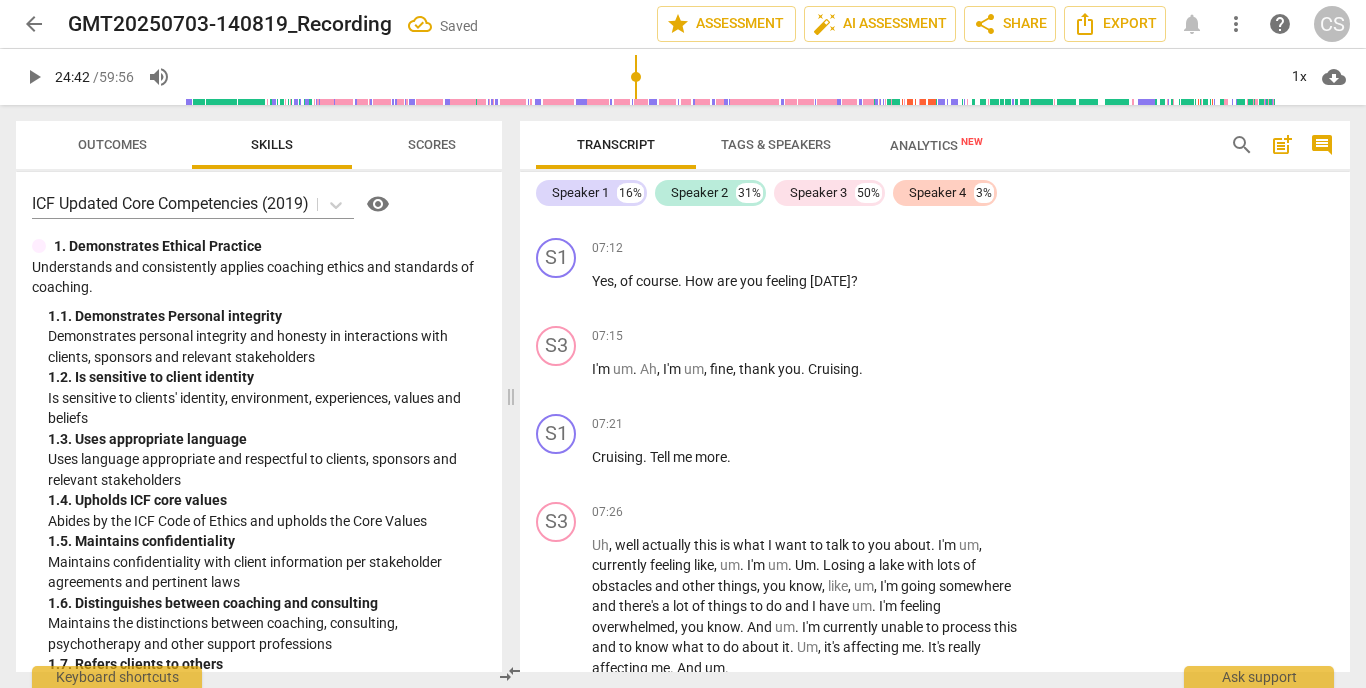 scroll, scrollTop: 2733, scrollLeft: 0, axis: vertical 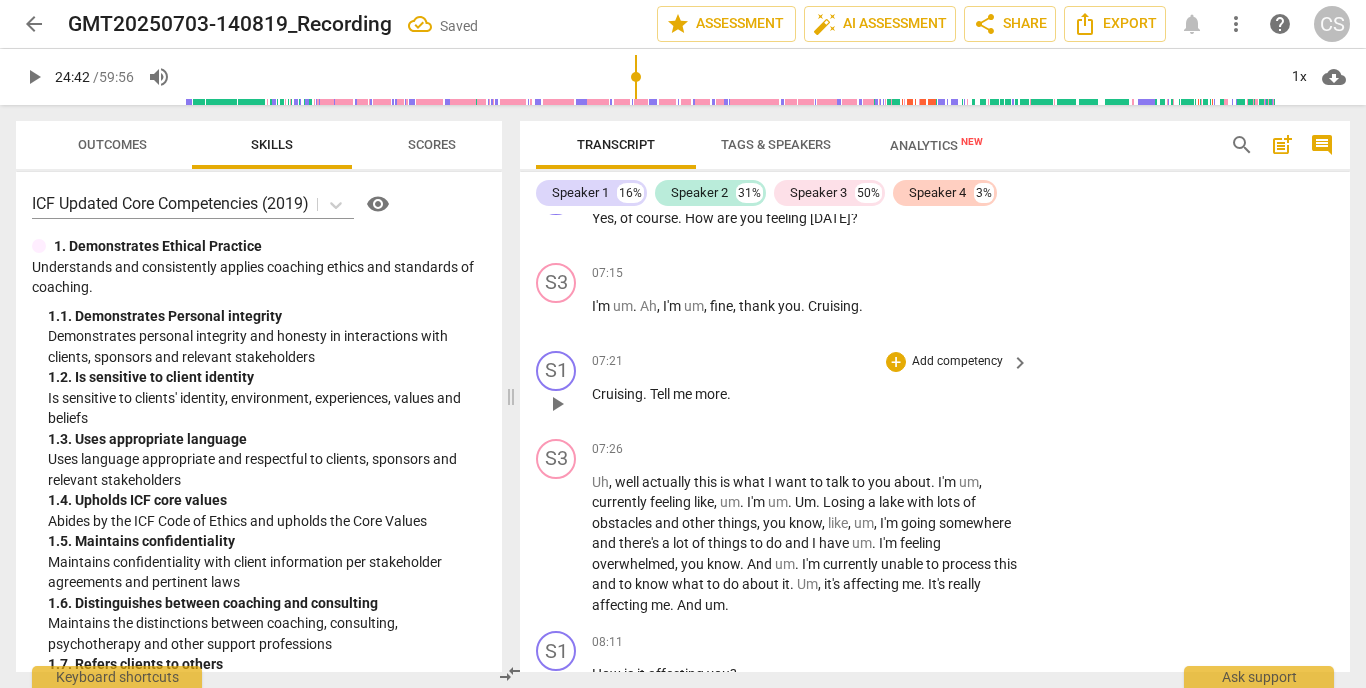 click on "Add competency" at bounding box center (957, 362) 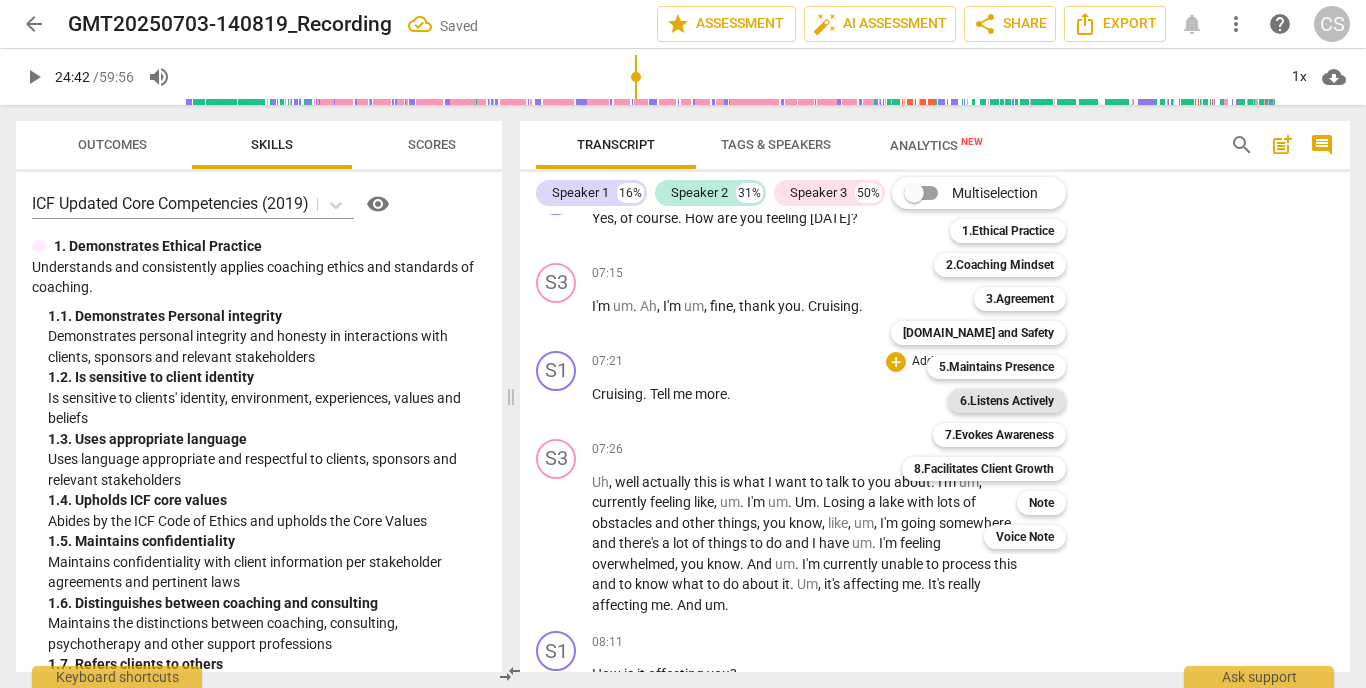 click on "6.Listens Actively" at bounding box center [1007, 401] 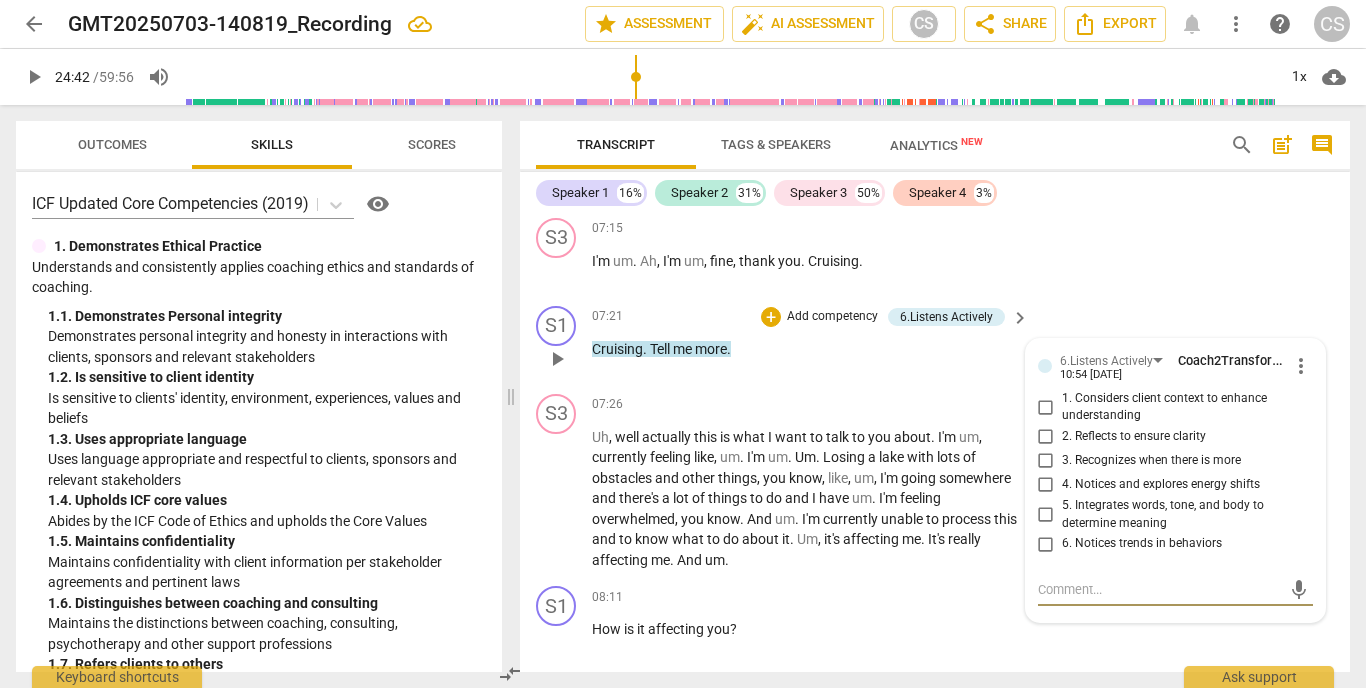 scroll, scrollTop: 2776, scrollLeft: 0, axis: vertical 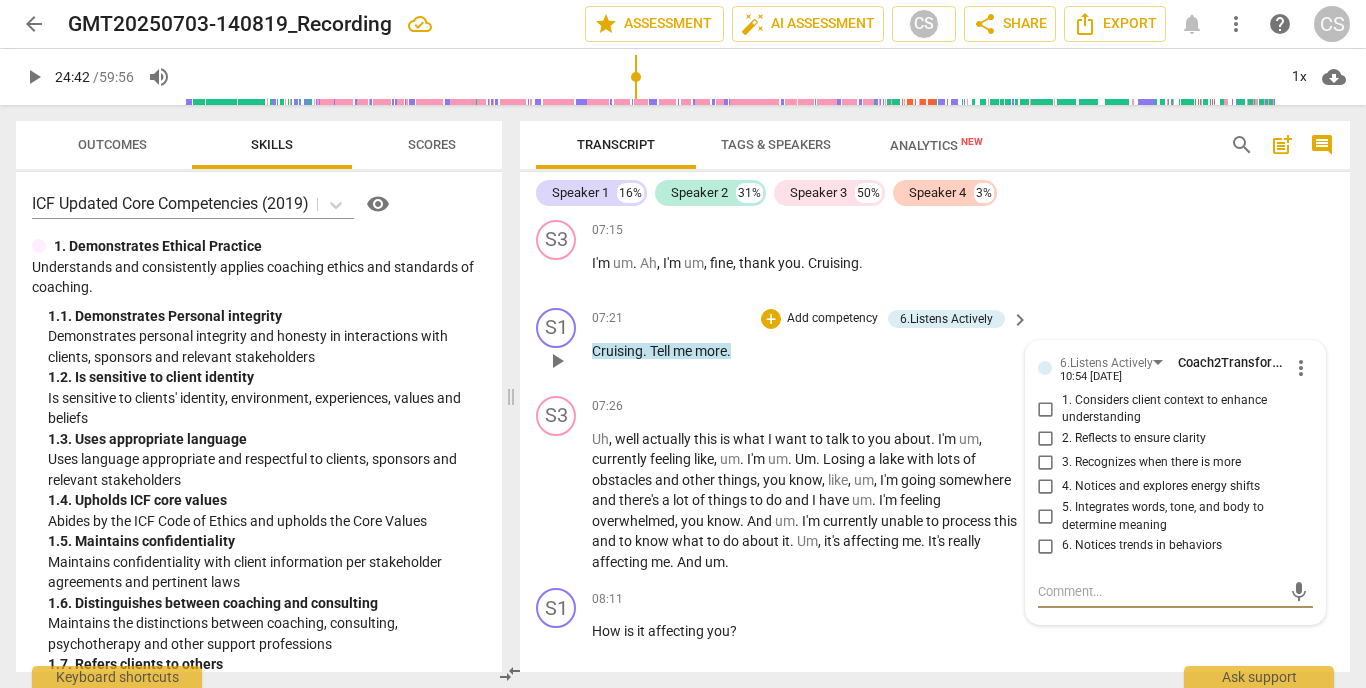 click on "1. Considers client context to enhance understanding" at bounding box center (1046, 409) 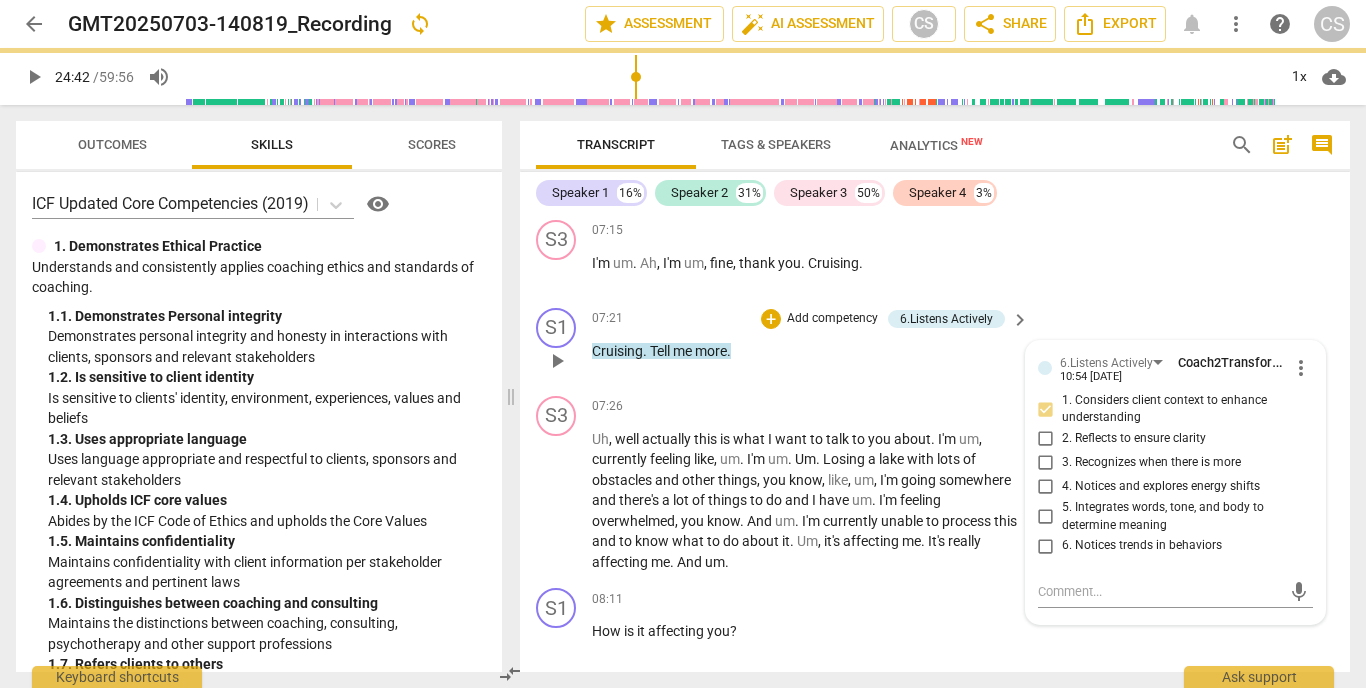 click on "Add competency" at bounding box center [832, 319] 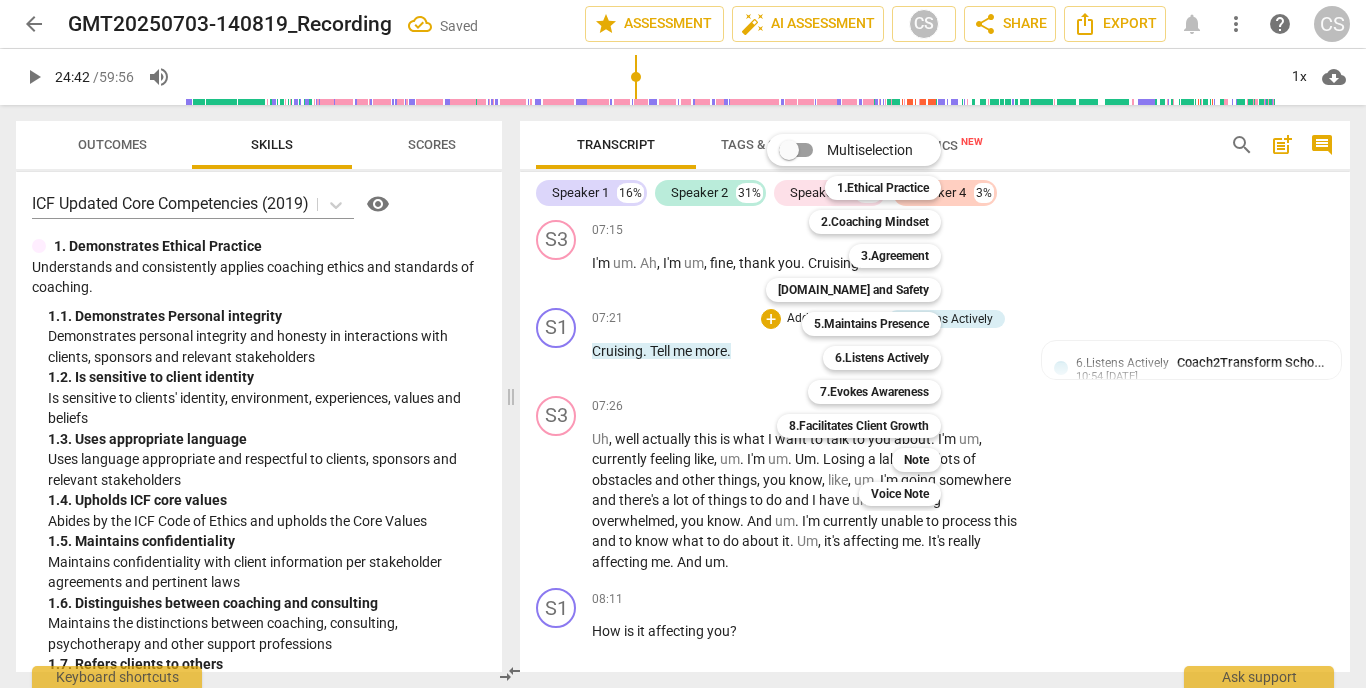 click at bounding box center [683, 344] 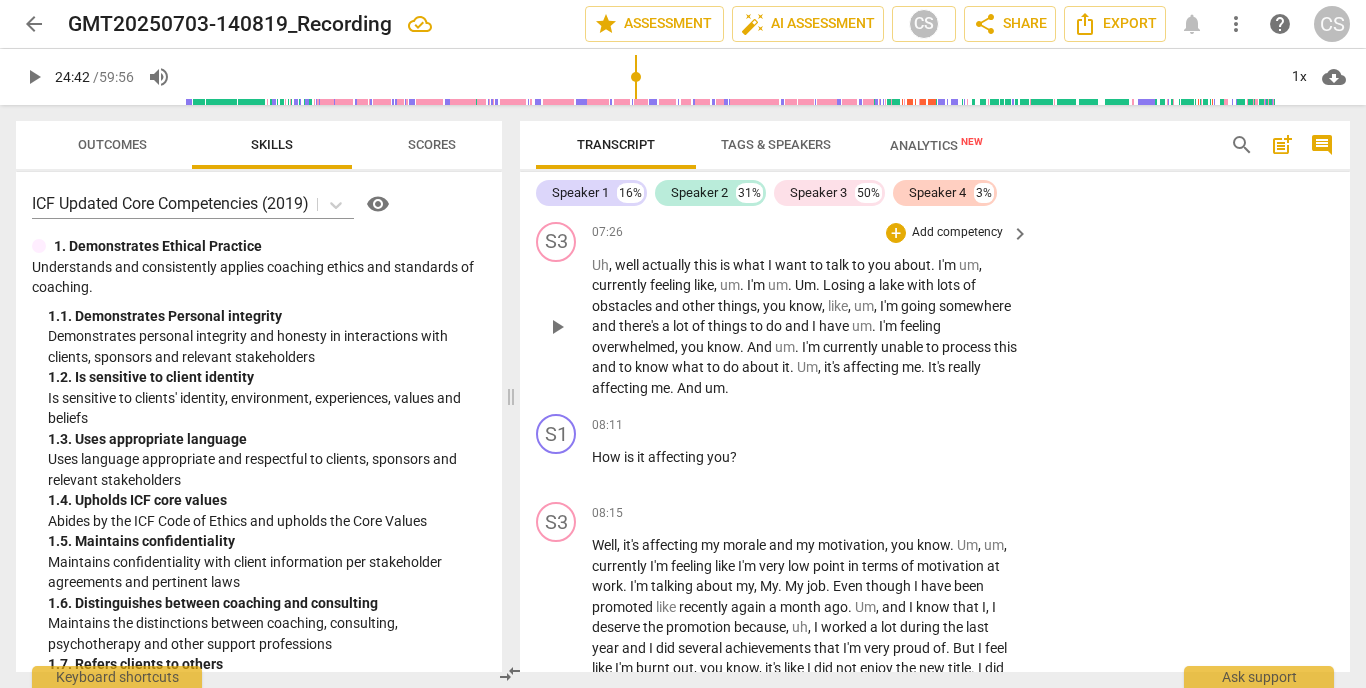 scroll, scrollTop: 2985, scrollLeft: 0, axis: vertical 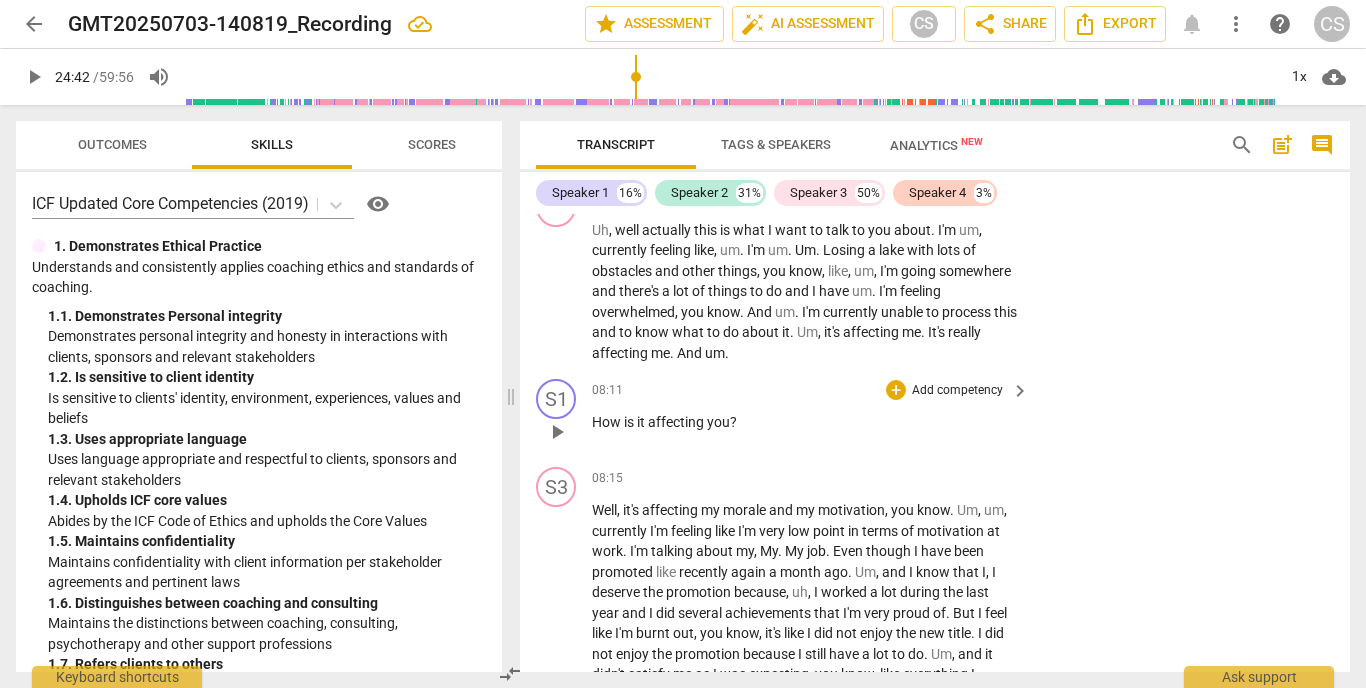 click on "Add competency" at bounding box center [957, 391] 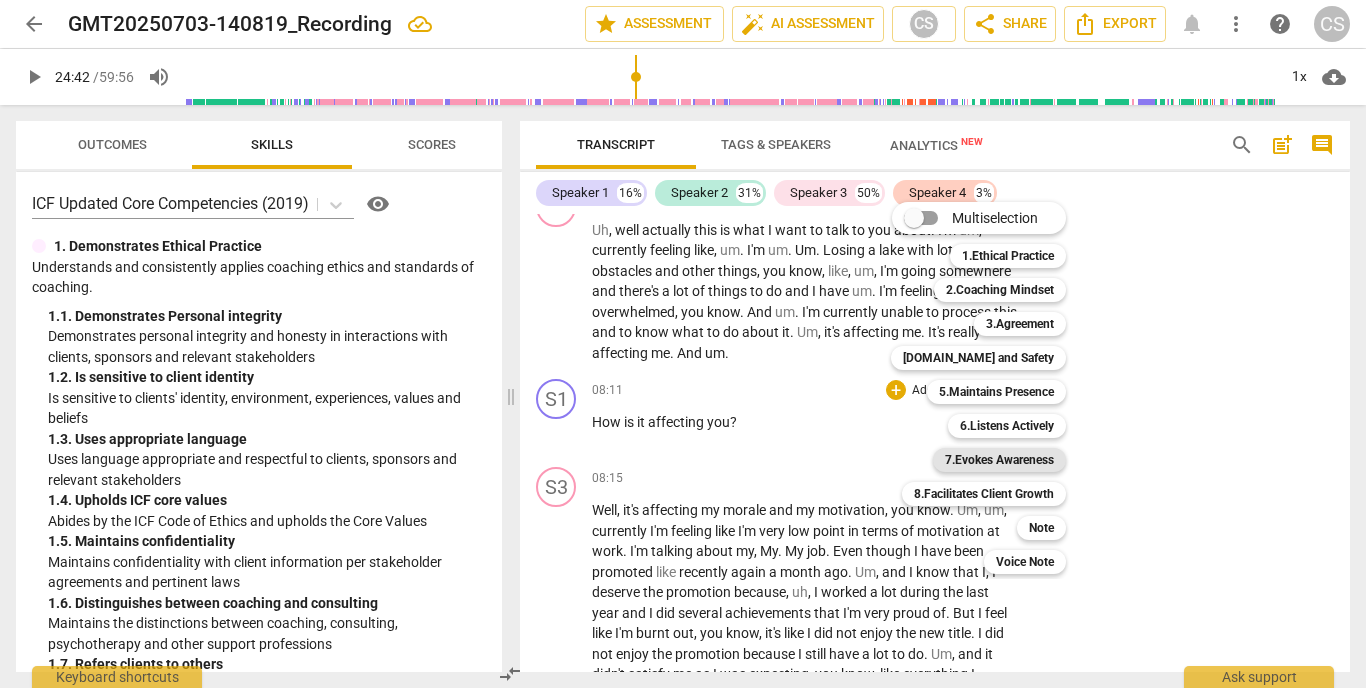 click on "7.Evokes Awareness" at bounding box center [999, 460] 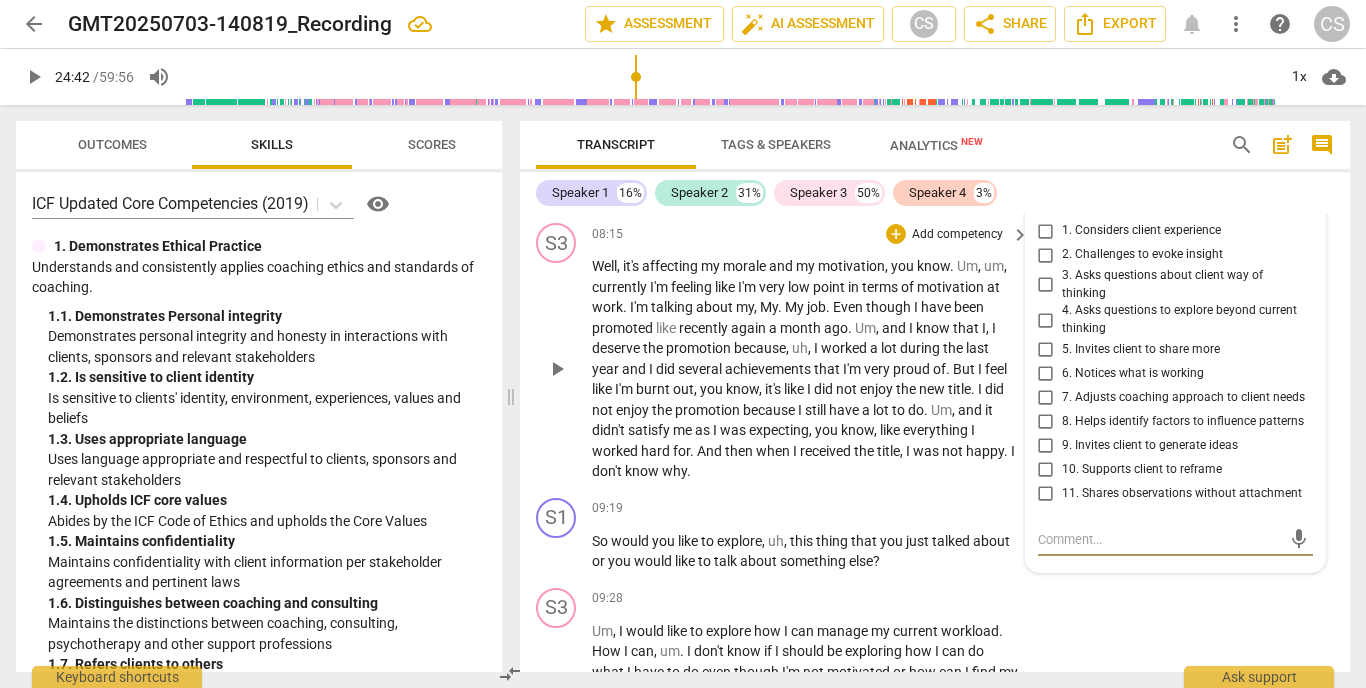 scroll, scrollTop: 3230, scrollLeft: 0, axis: vertical 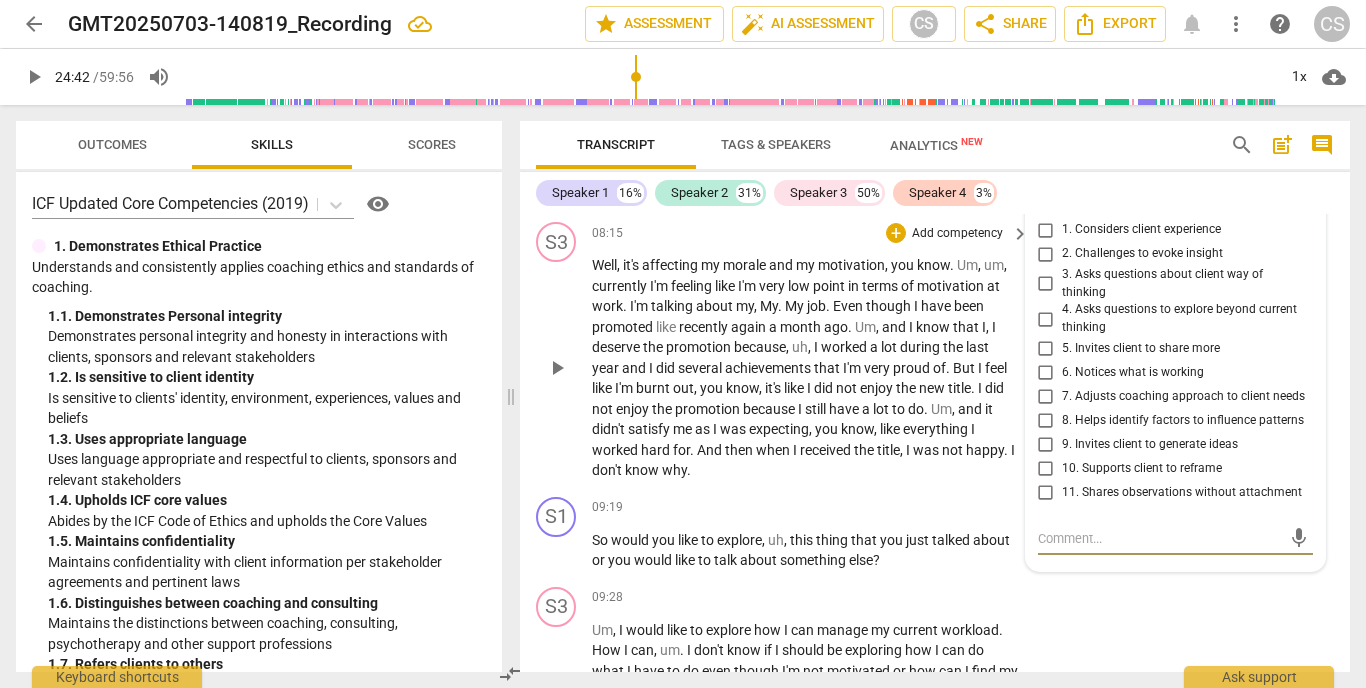 click on "S1 play_arrow pause 09:19 + Add competency keyboard_arrow_right So   would   you   like   to   explore ,   uh ,   this   thing   that   you   just   talked   about   or   you   would   like   to   talk   about   something   else ?" at bounding box center [935, 534] 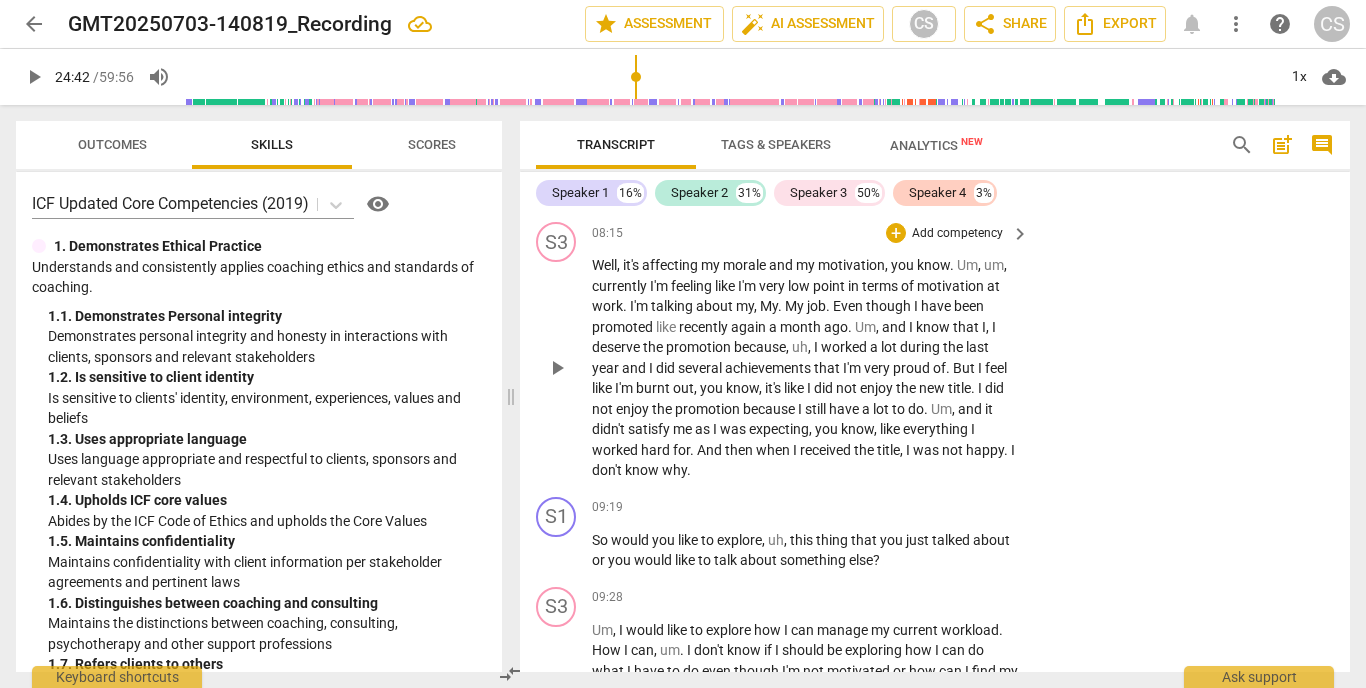 click on "S1 play_arrow pause 09:19 + Add competency keyboard_arrow_right So   would   you   like   to   explore ,   uh ,   this   thing   that   you   just   talked   about   or   you   would   like   to   talk   about   something   else ?" at bounding box center (935, 534) 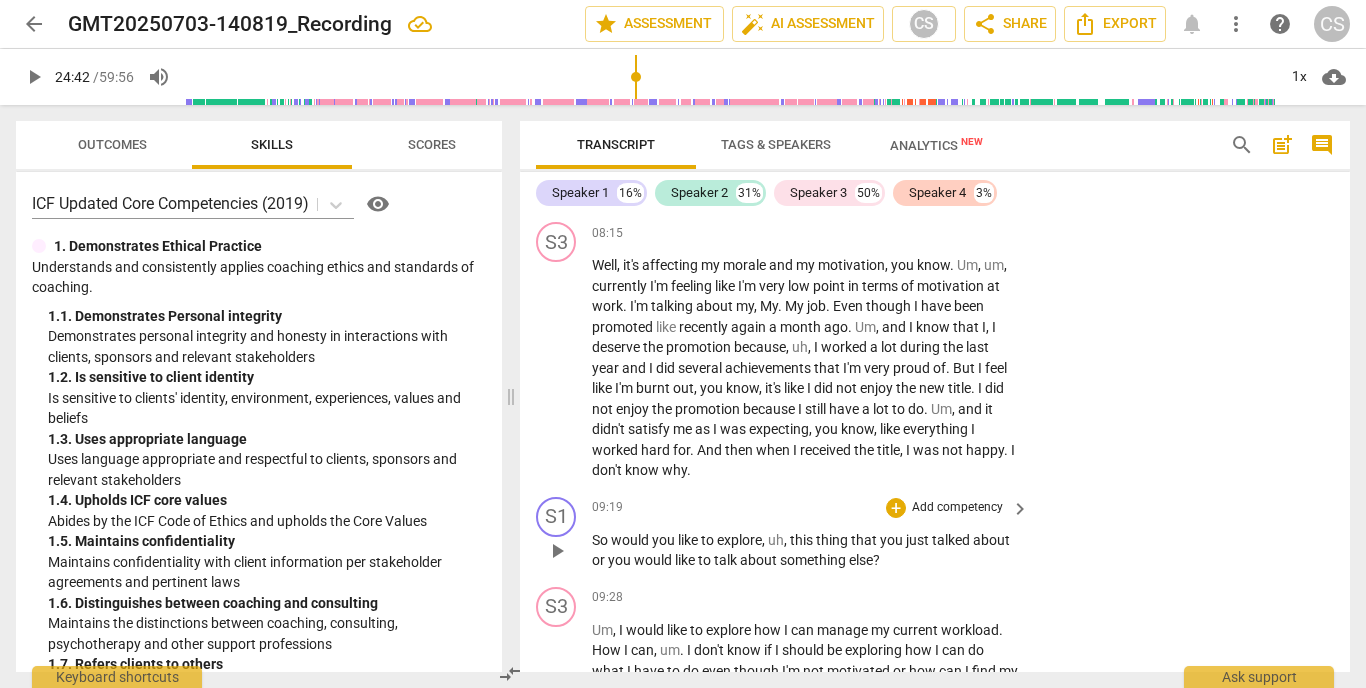 click on "Add competency" at bounding box center (957, 508) 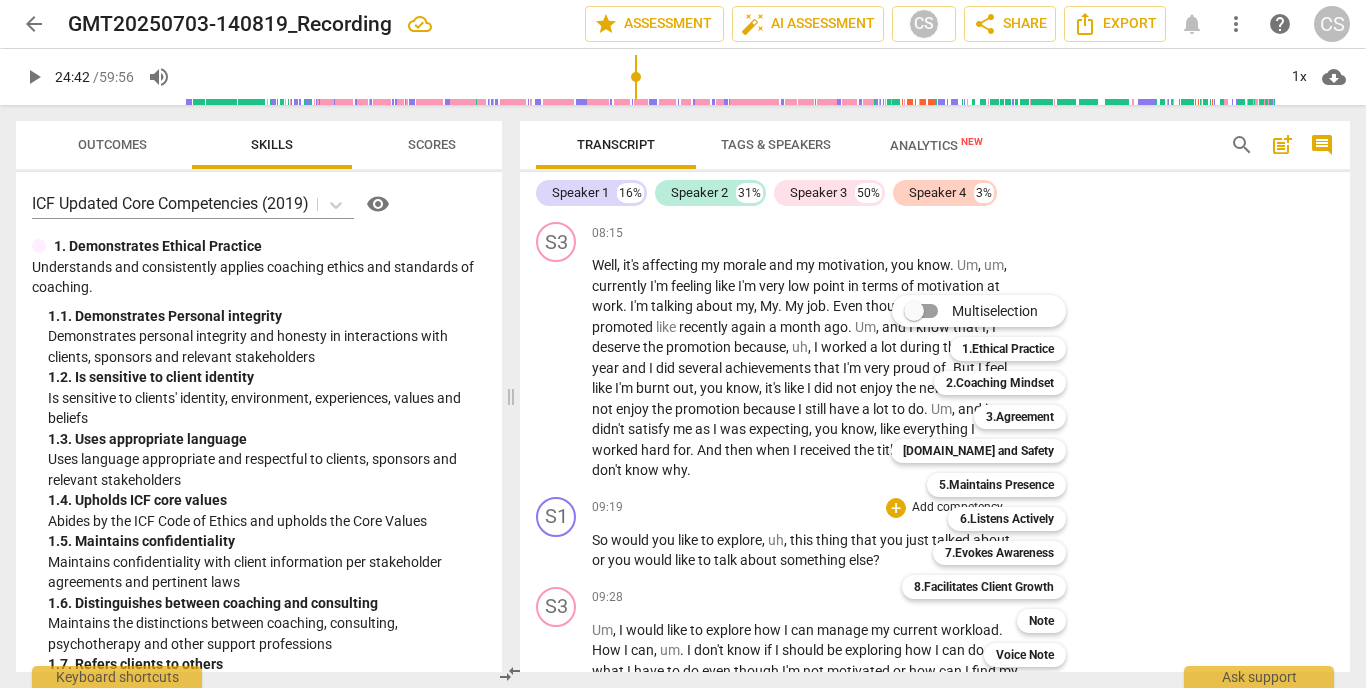click at bounding box center (683, 344) 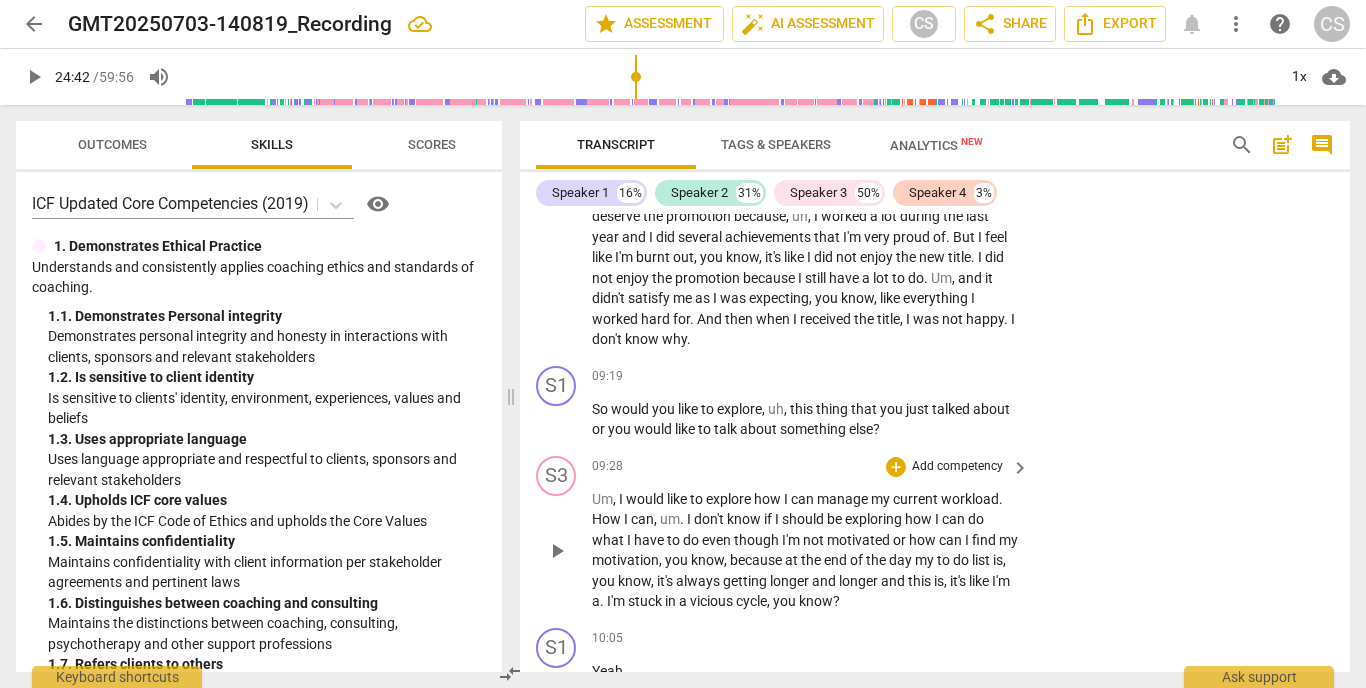 scroll, scrollTop: 3363, scrollLeft: 0, axis: vertical 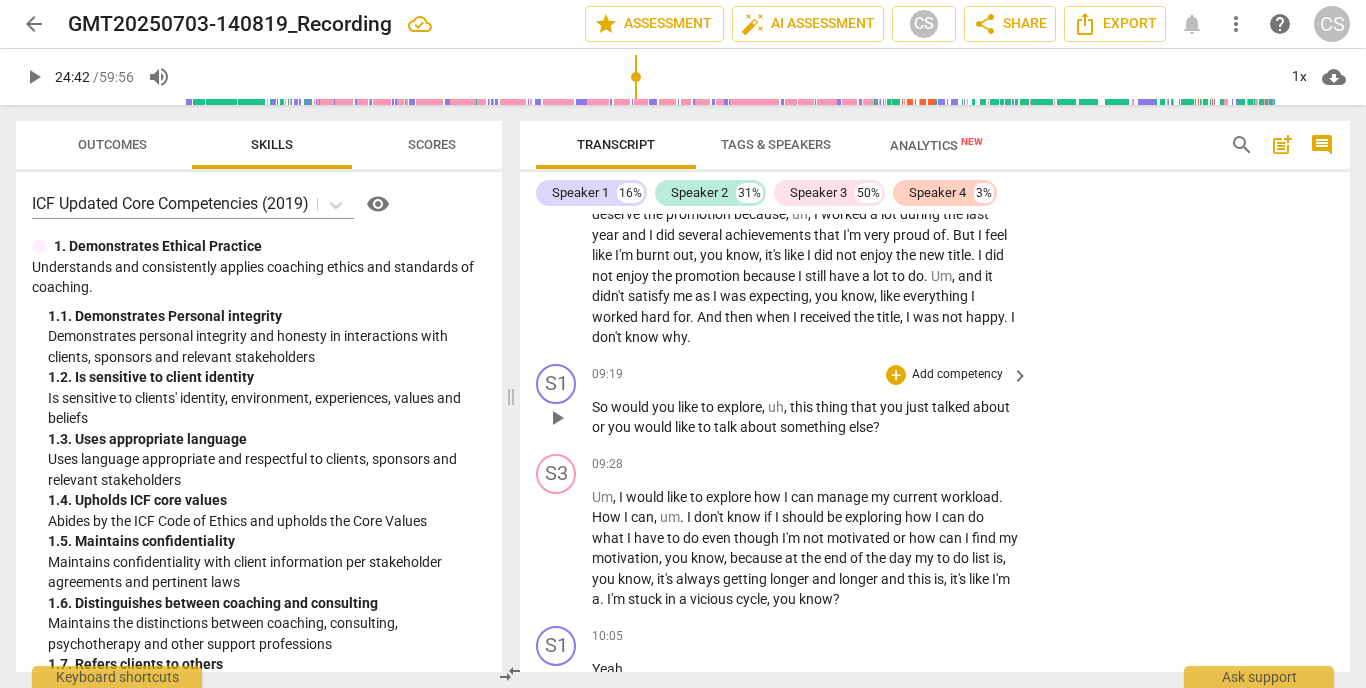 click on "Add competency" at bounding box center (957, 375) 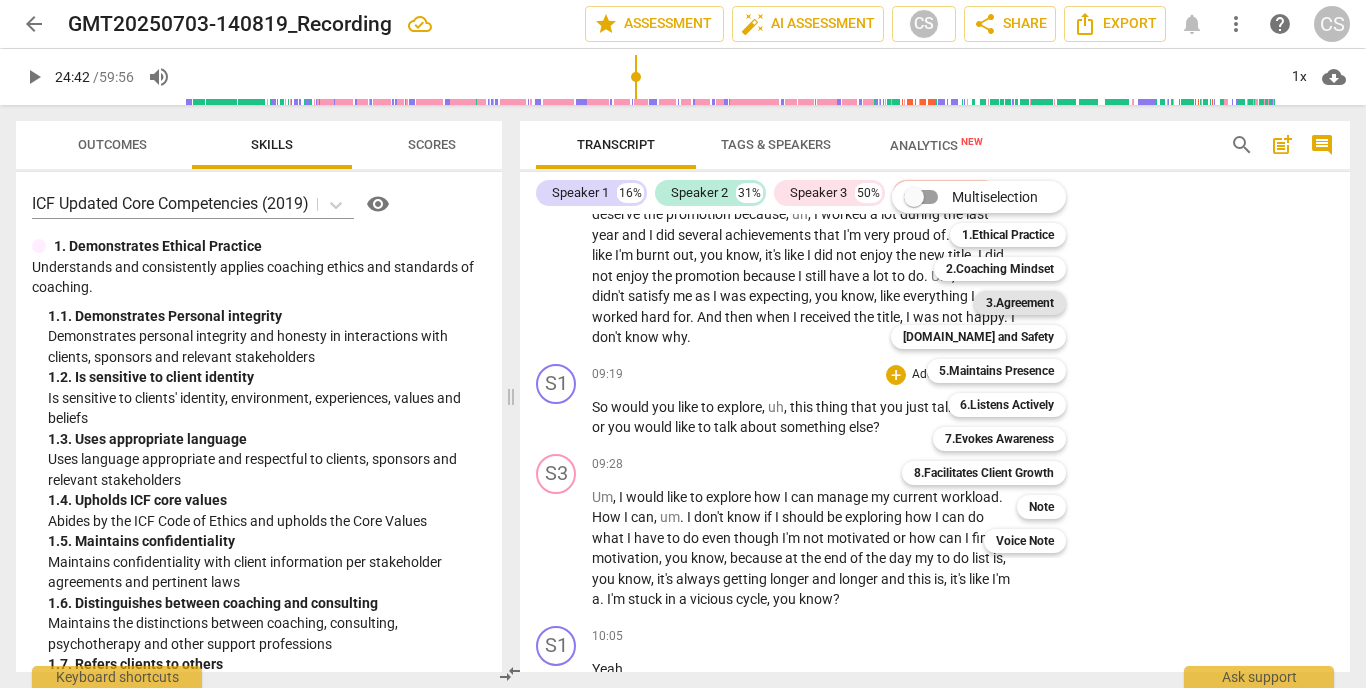 click on "3.Agreement" at bounding box center [1020, 303] 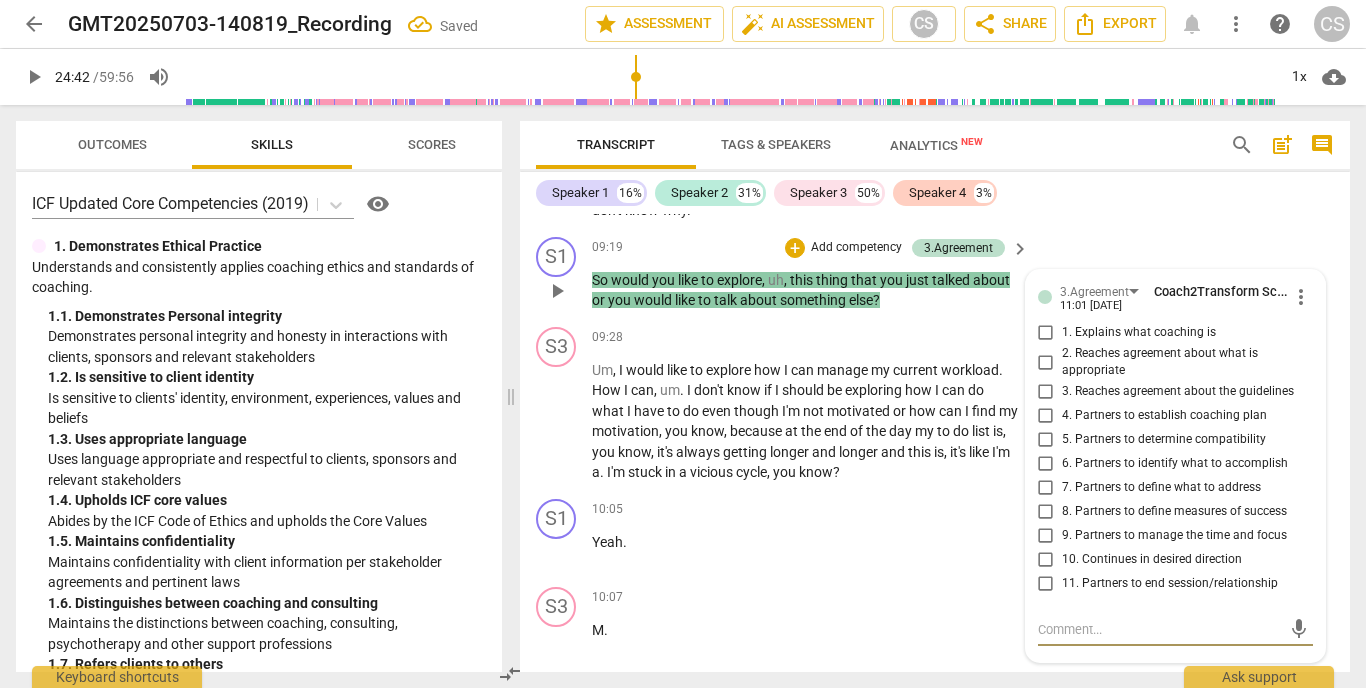 scroll, scrollTop: 3486, scrollLeft: 0, axis: vertical 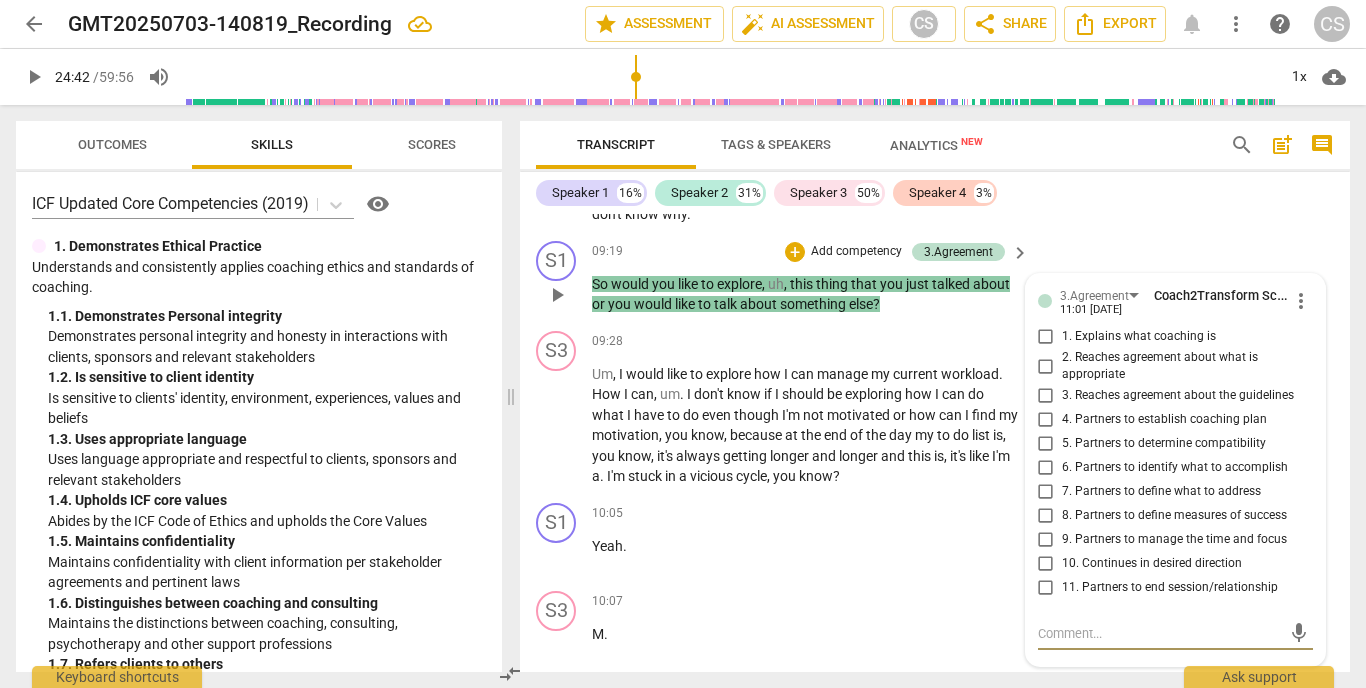 click on "6. Partners to identify what to accomplish" at bounding box center [1046, 468] 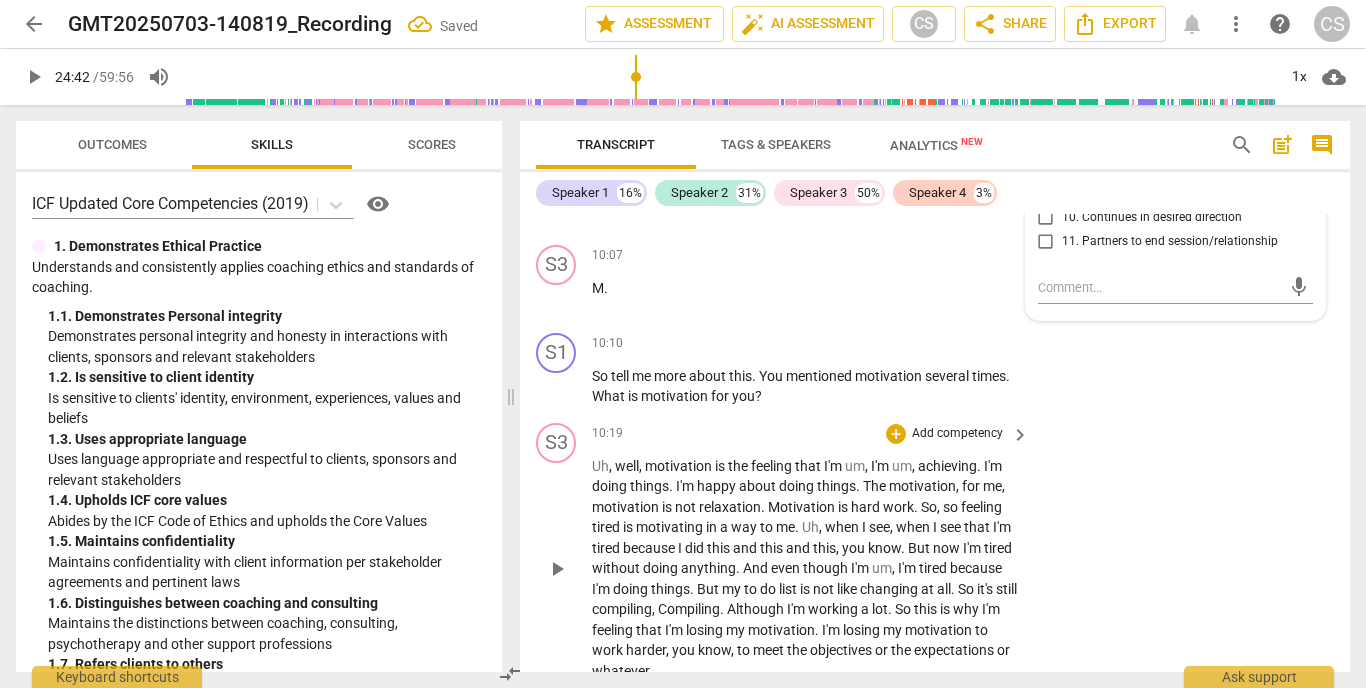 scroll, scrollTop: 3835, scrollLeft: 0, axis: vertical 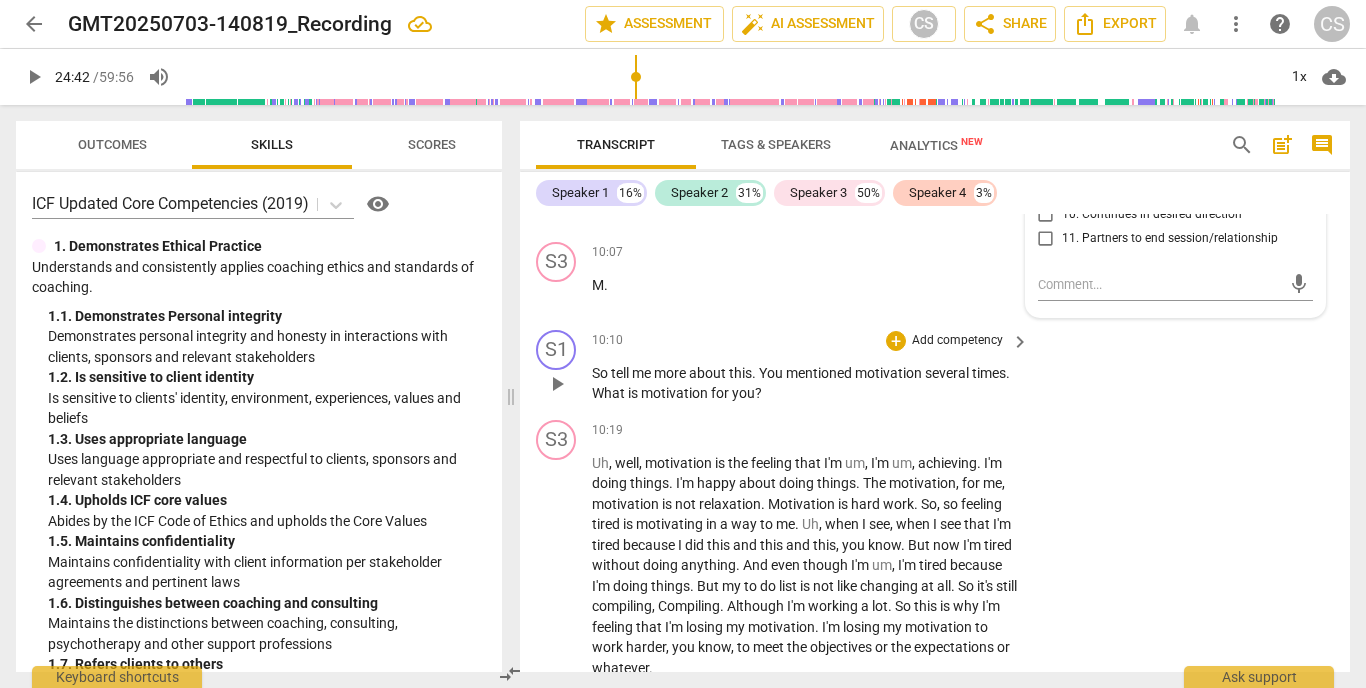 click on "Add competency" at bounding box center [957, 341] 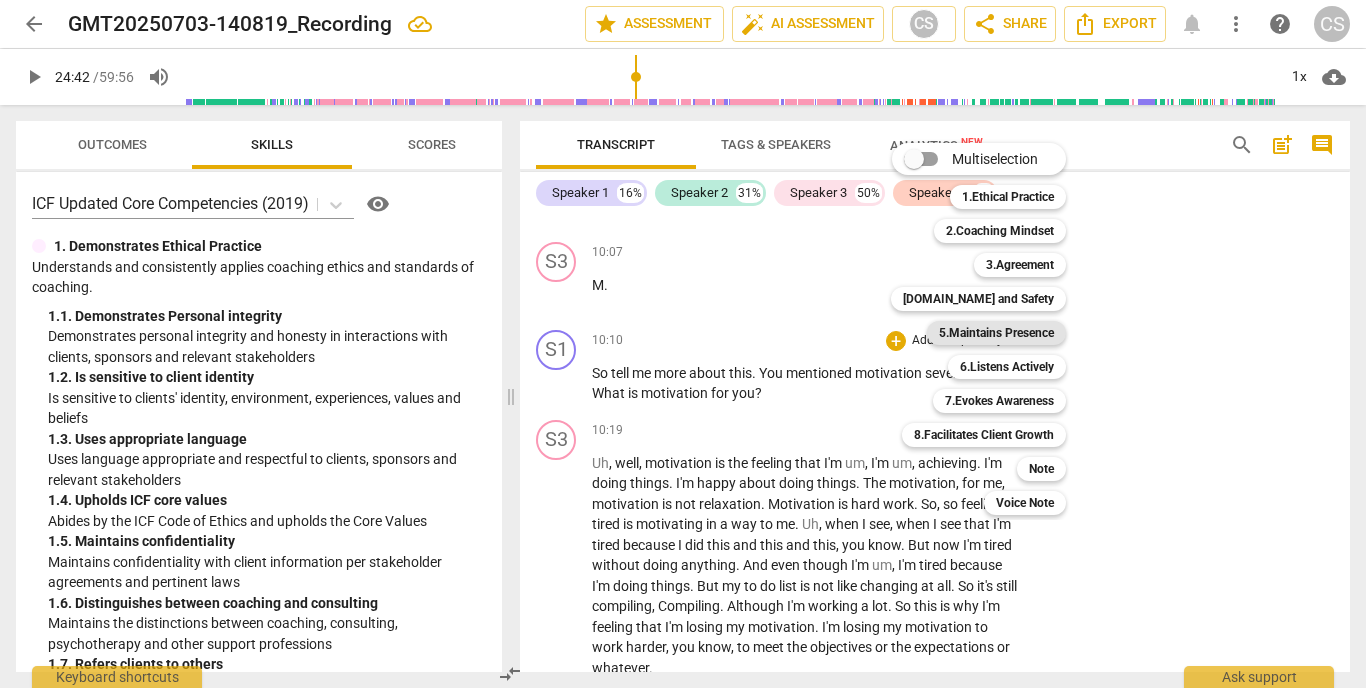 click on "5.Maintains Presence" at bounding box center [996, 333] 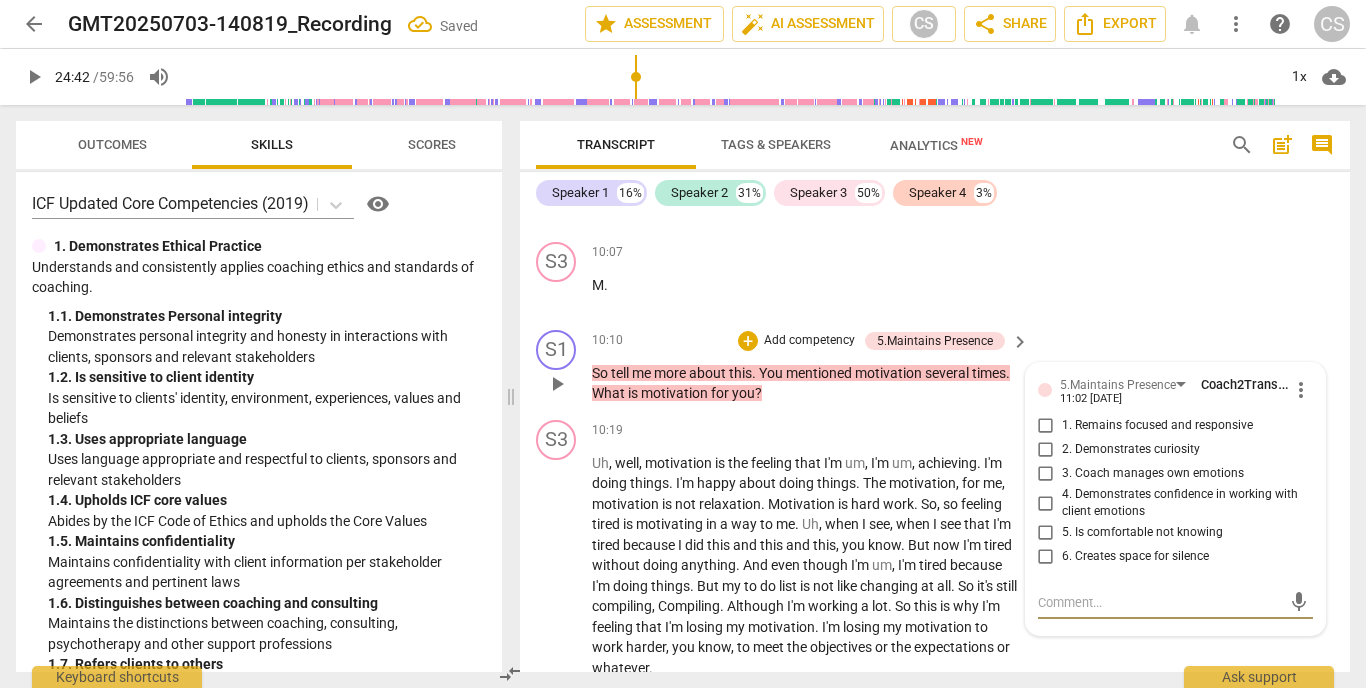 click on "2. Demonstrates curiosity" at bounding box center [1046, 450] 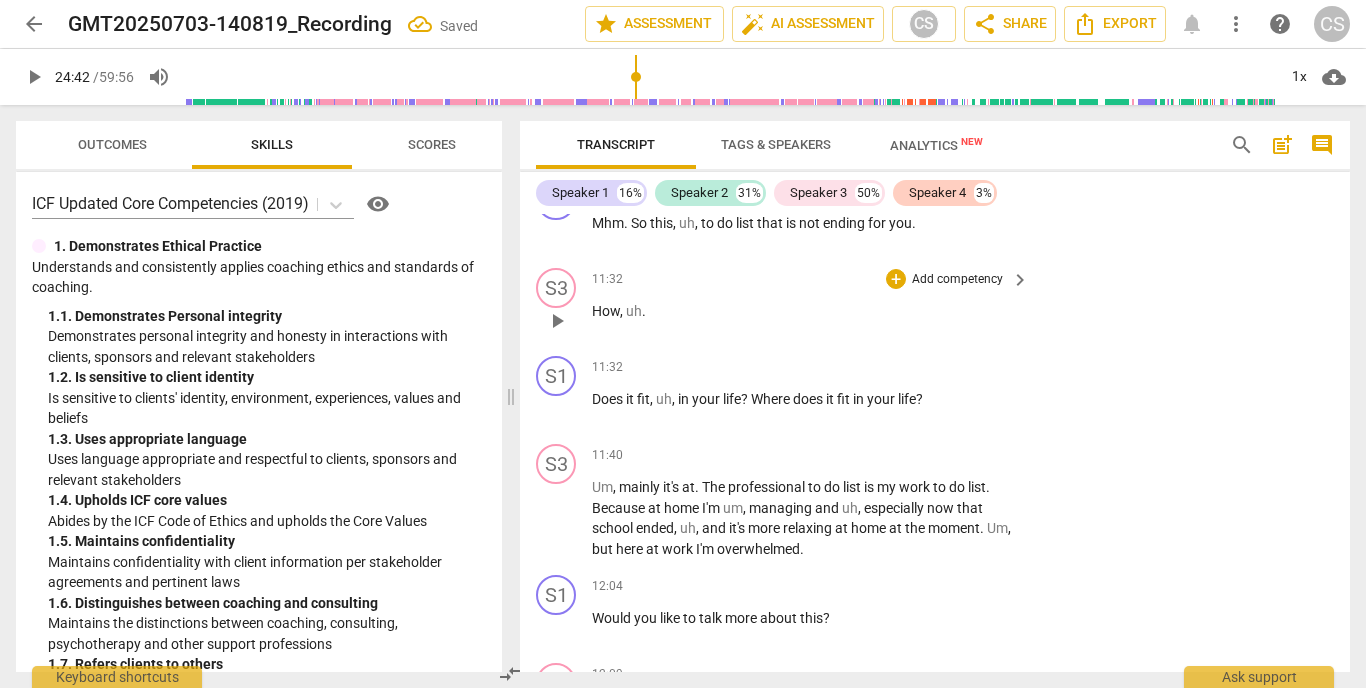 scroll, scrollTop: 4389, scrollLeft: 0, axis: vertical 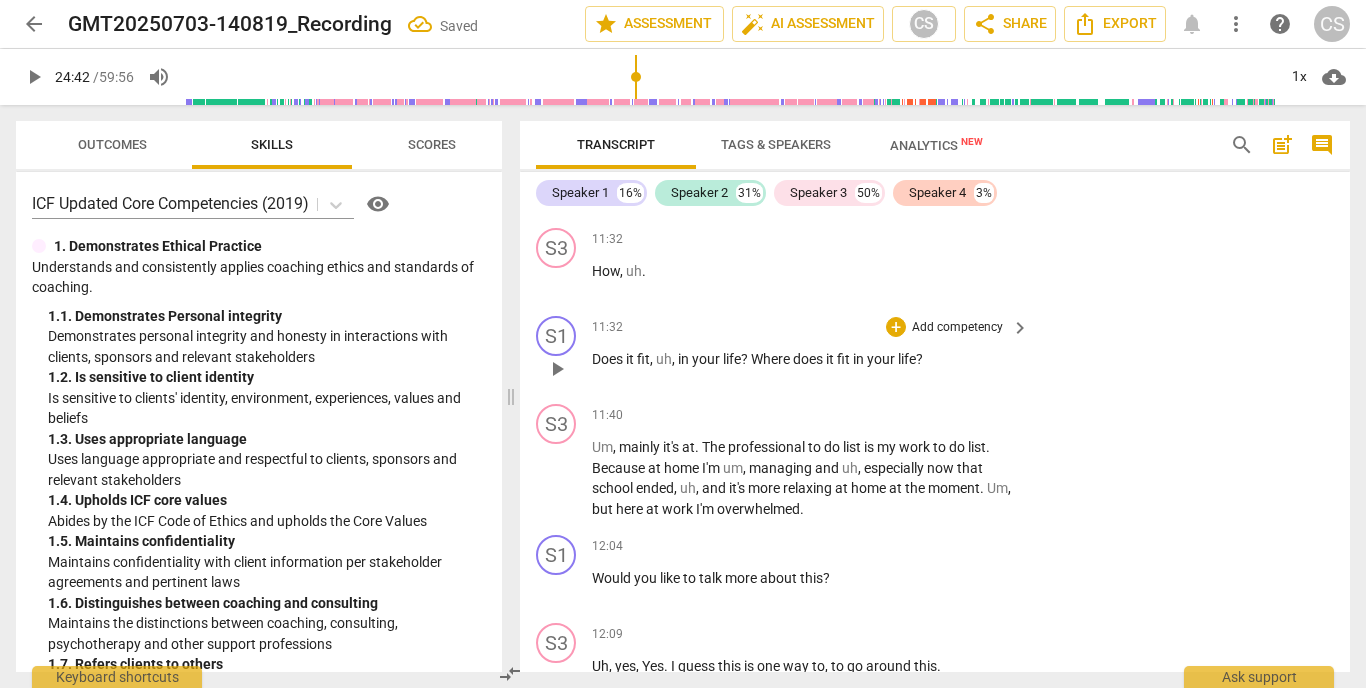 click on "Add competency" at bounding box center [957, 328] 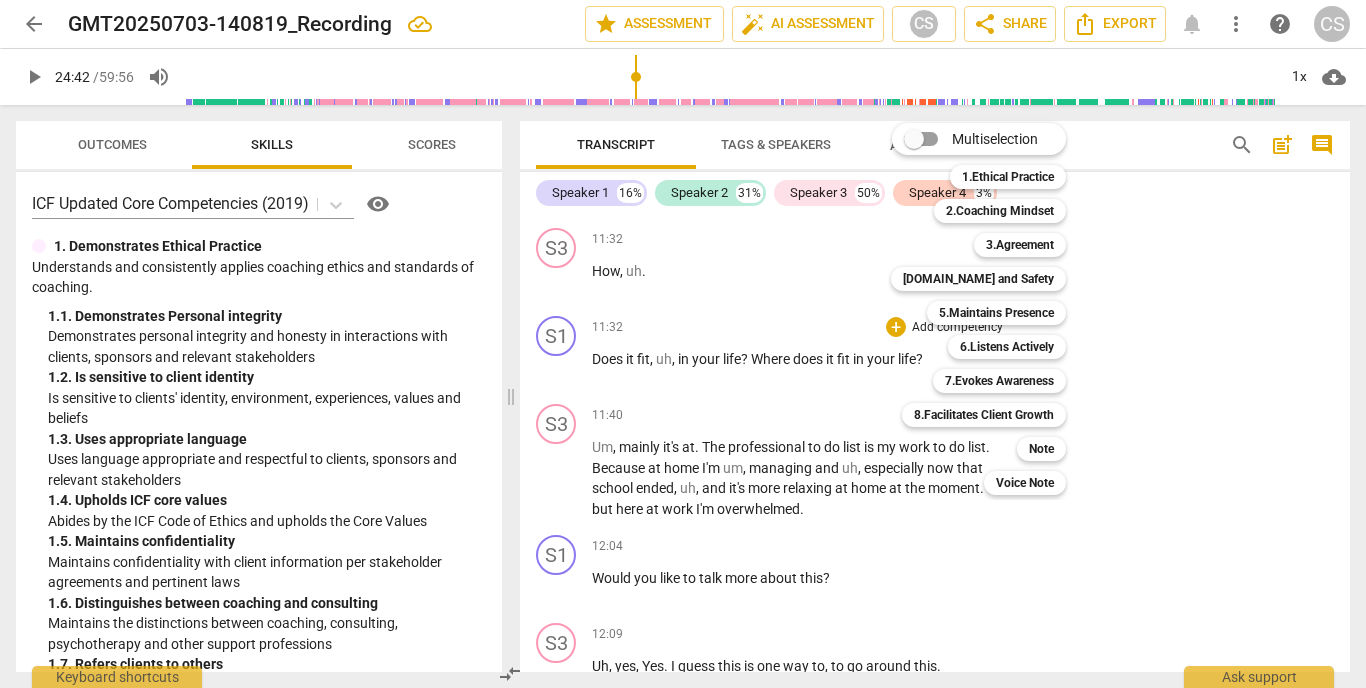 click at bounding box center [683, 344] 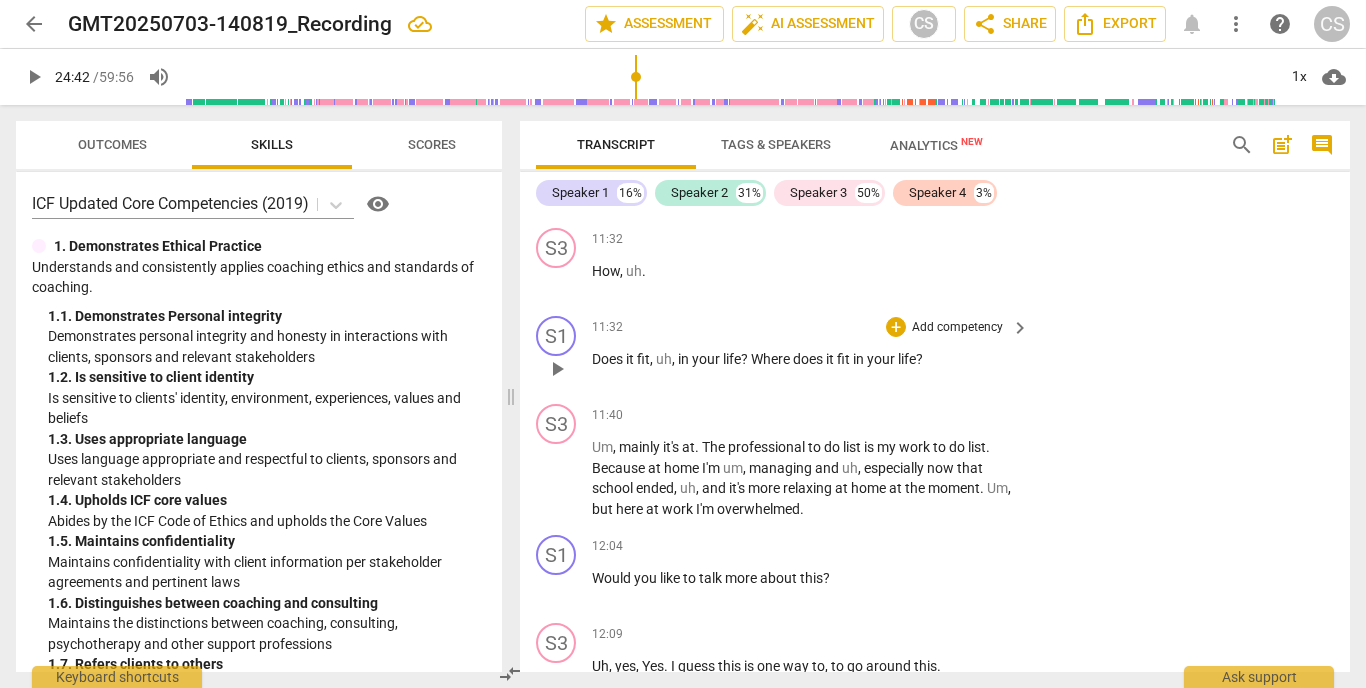 click on "+ Add competency" at bounding box center [945, 327] 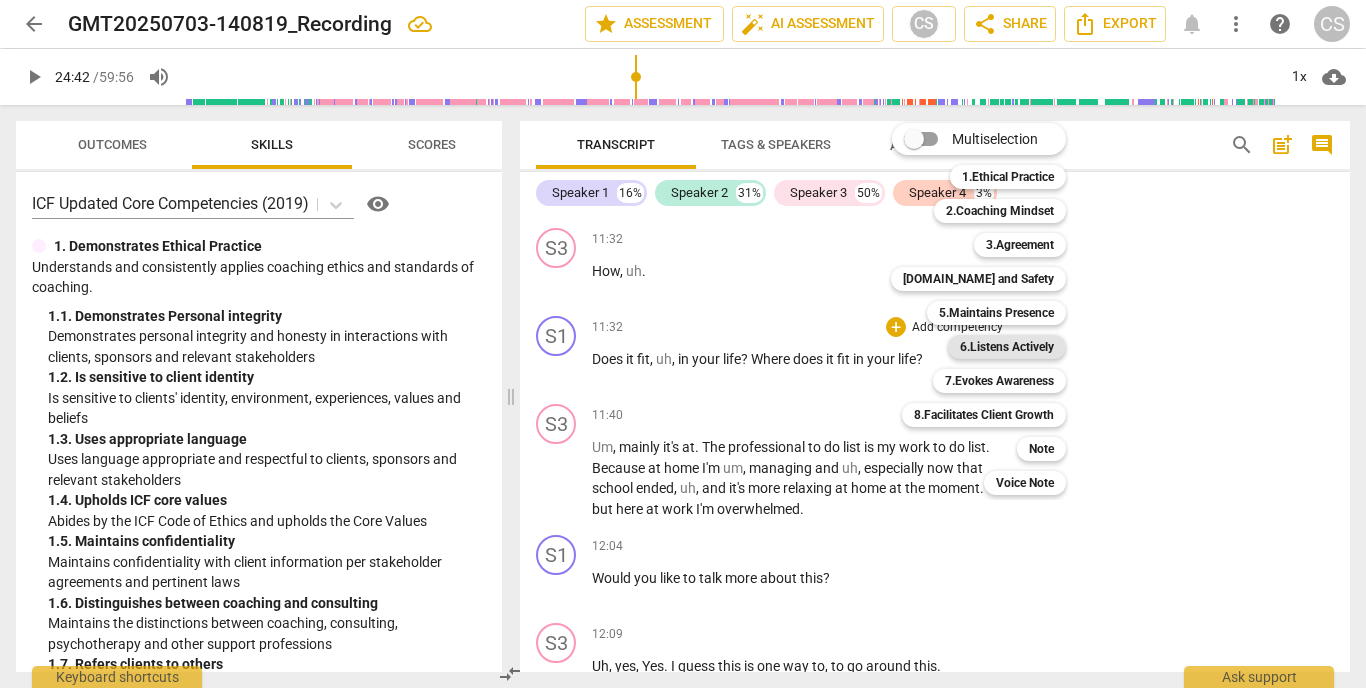 click on "6.Listens Actively" at bounding box center (1007, 347) 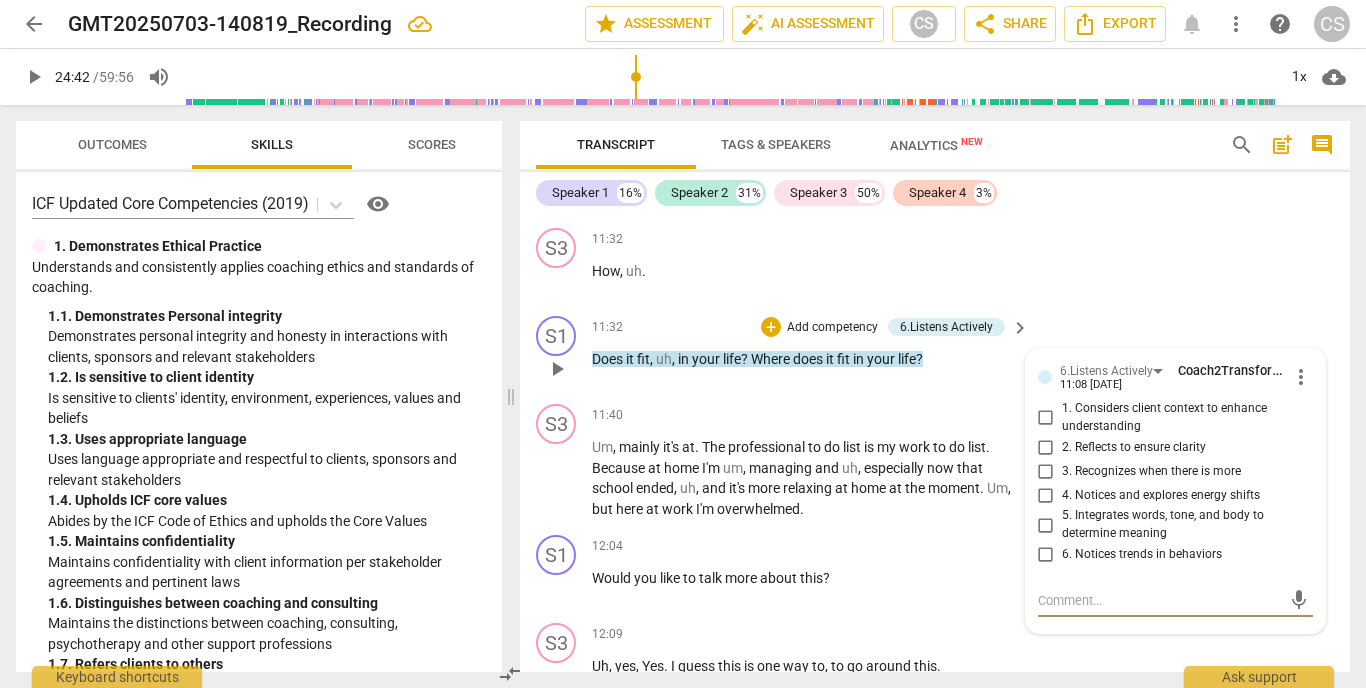 click on "1. Considers client context to enhance understanding" at bounding box center [1046, 418] 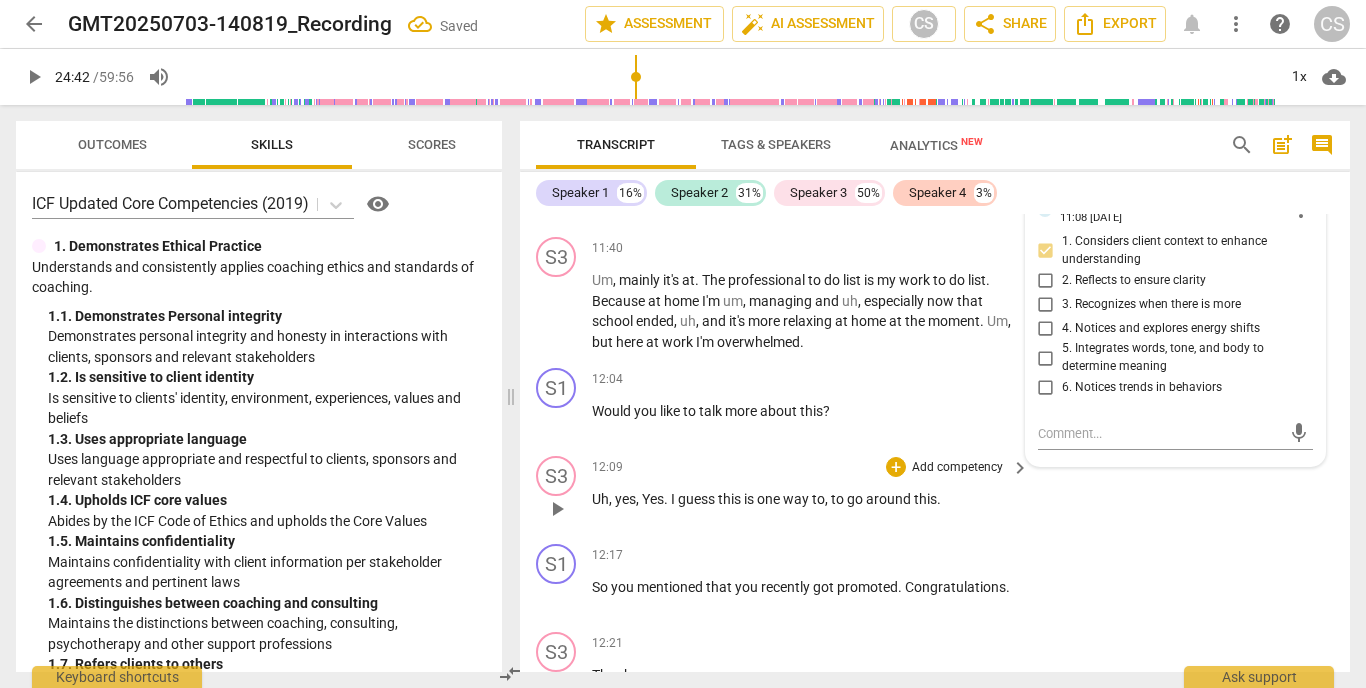 scroll, scrollTop: 4557, scrollLeft: 0, axis: vertical 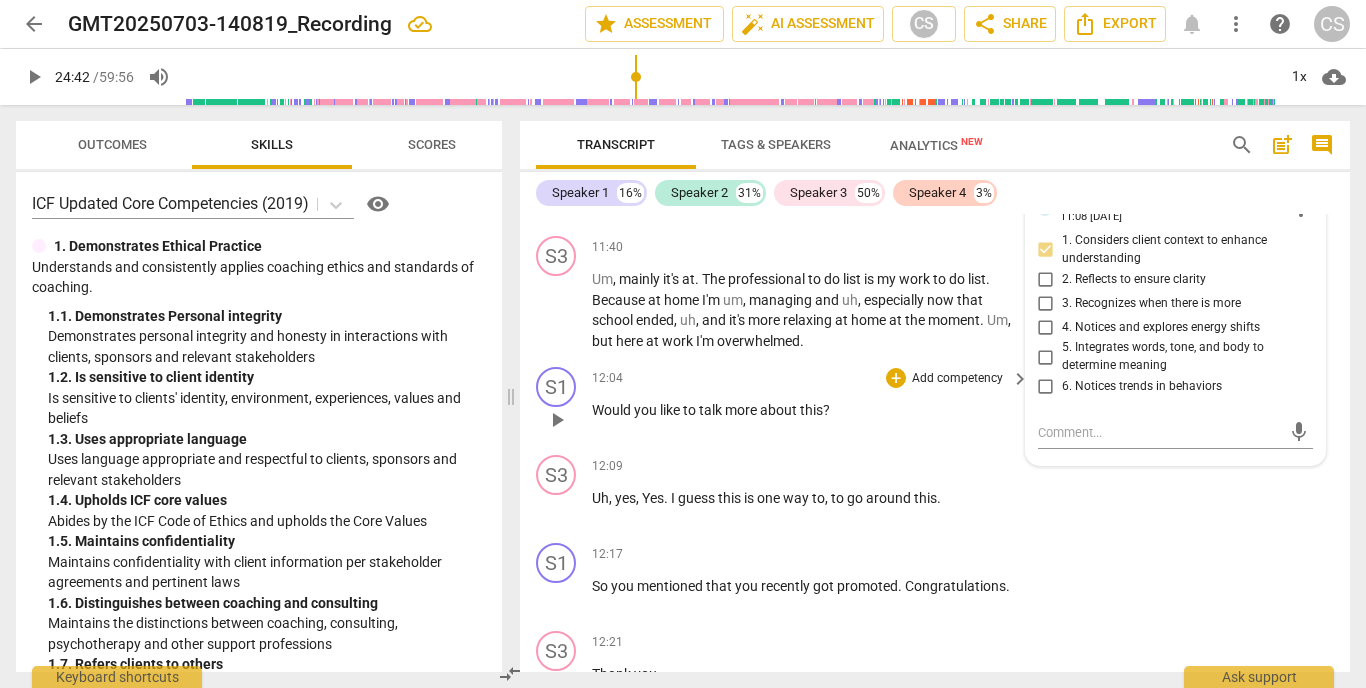 click on "Add competency" at bounding box center [957, 379] 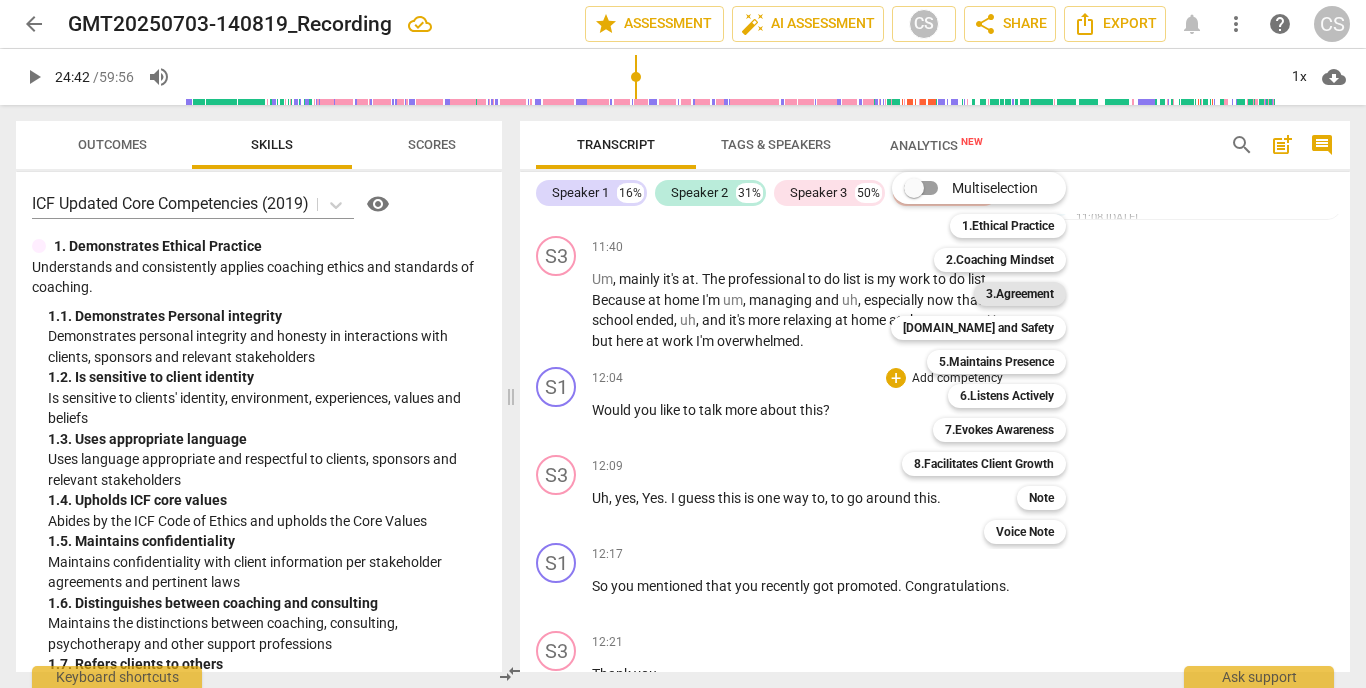 click on "3.Agreement" at bounding box center [1020, 294] 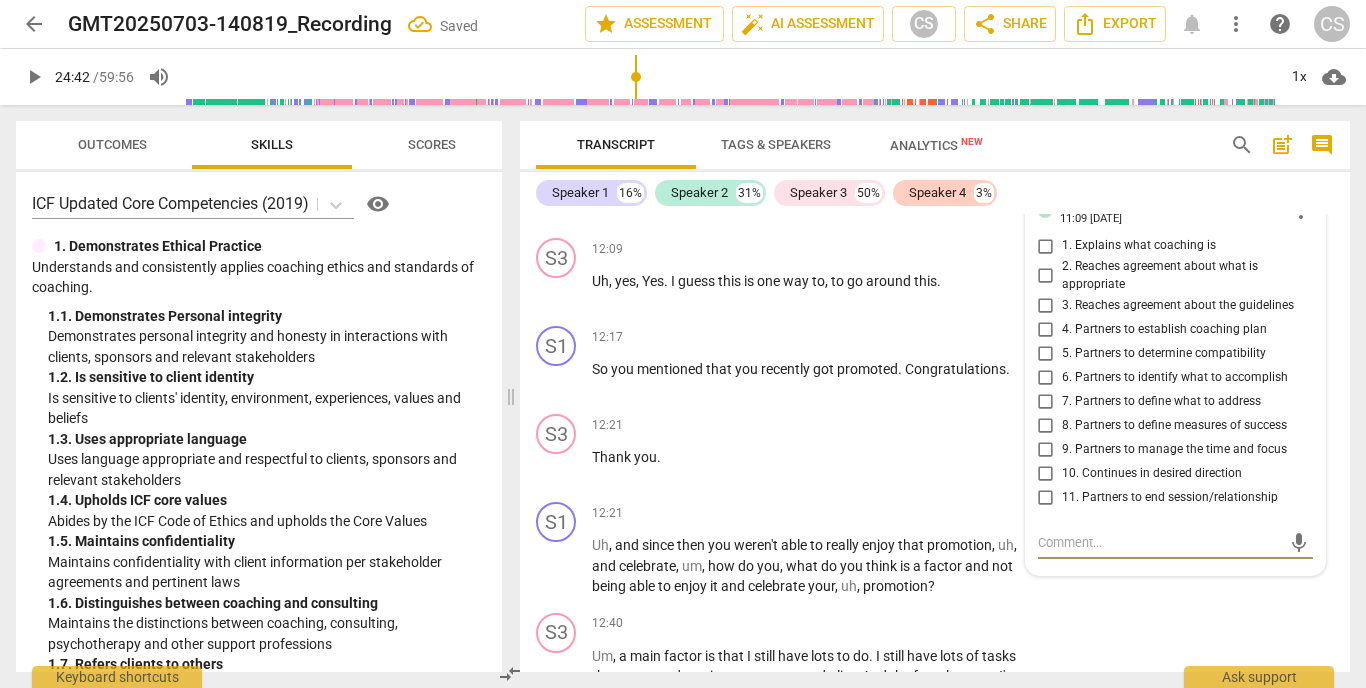 scroll, scrollTop: 4770, scrollLeft: 0, axis: vertical 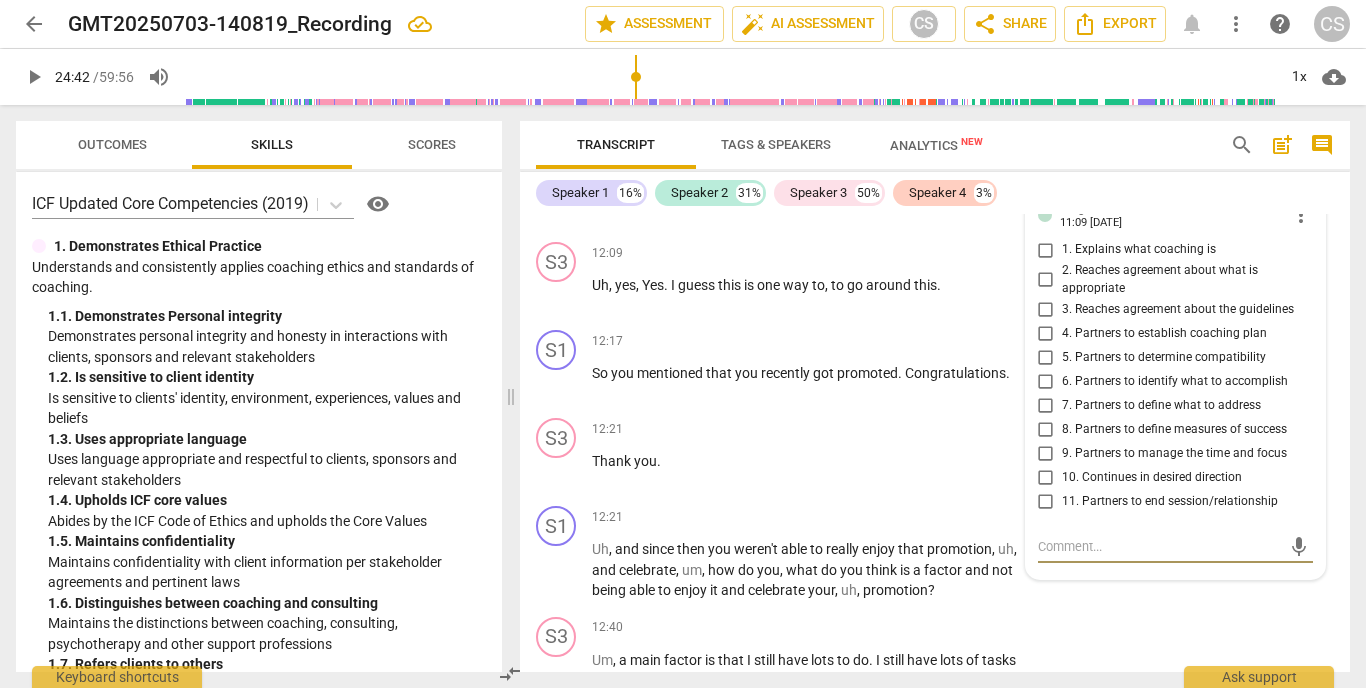 click on "10. Continues in desired direction" at bounding box center [1046, 477] 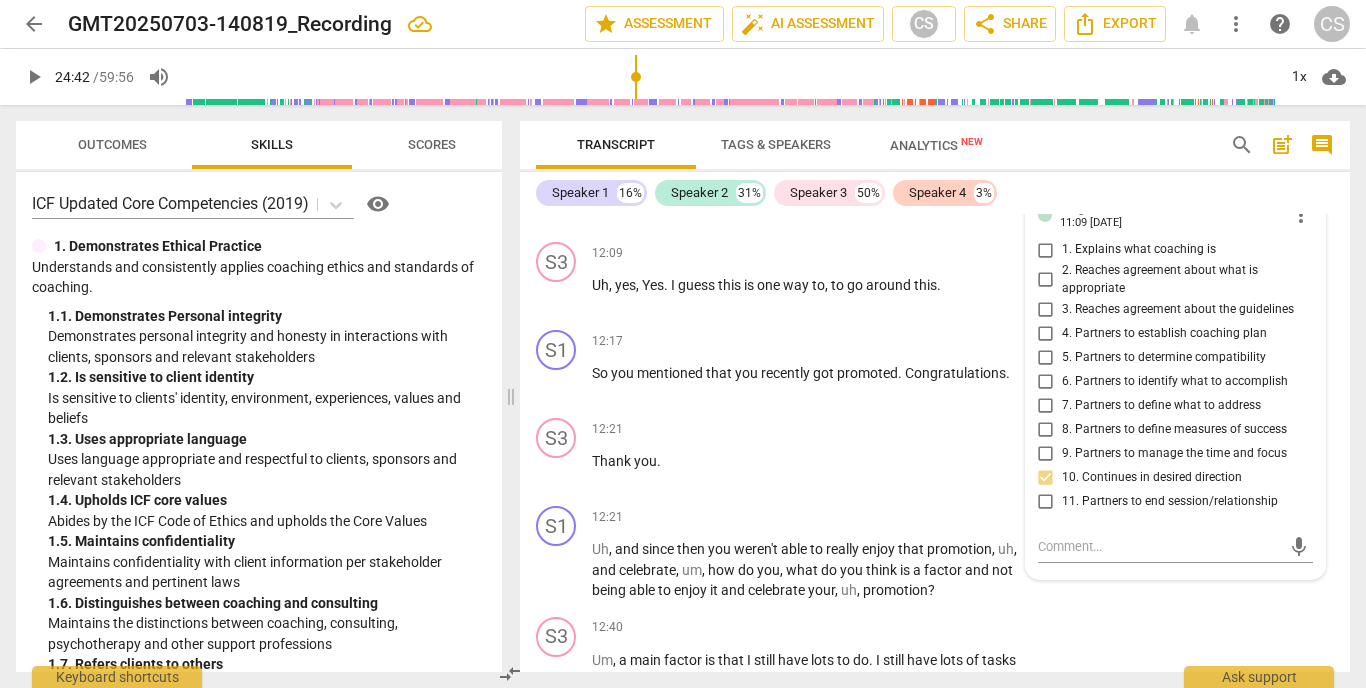 click on "10. Continues in desired direction" at bounding box center (1046, 477) 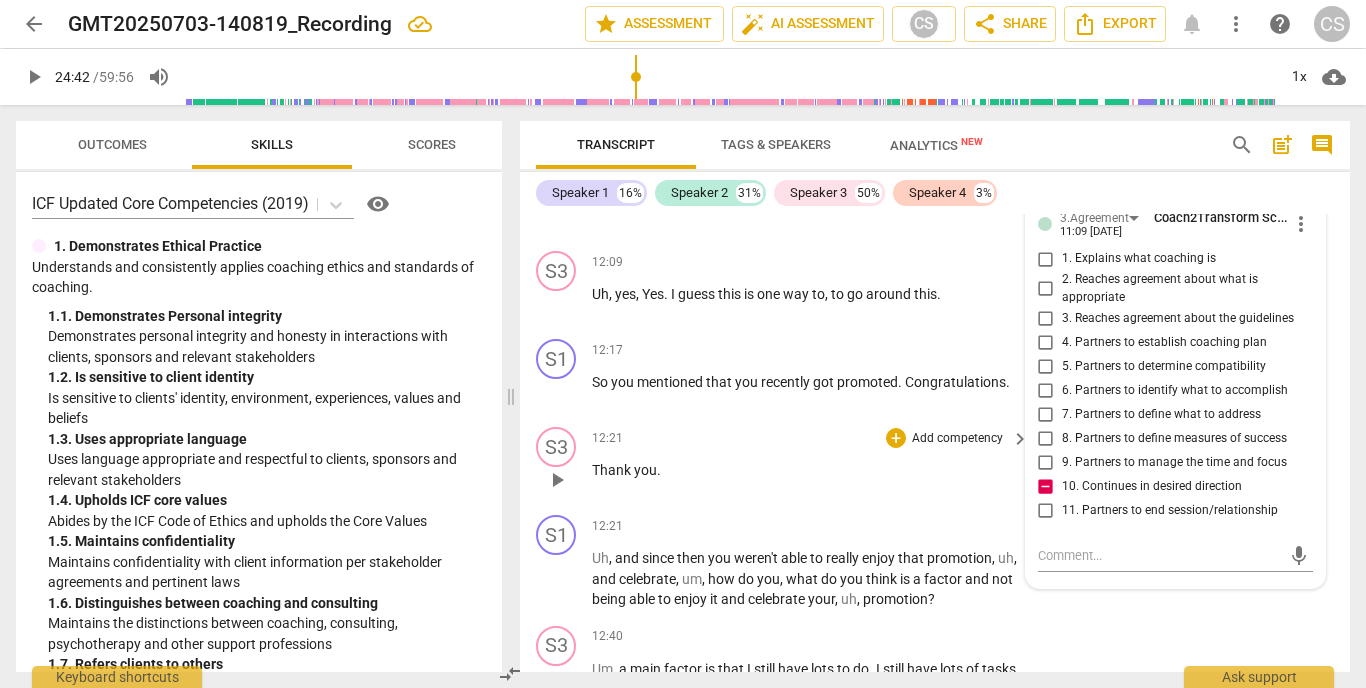 scroll, scrollTop: 4763, scrollLeft: 0, axis: vertical 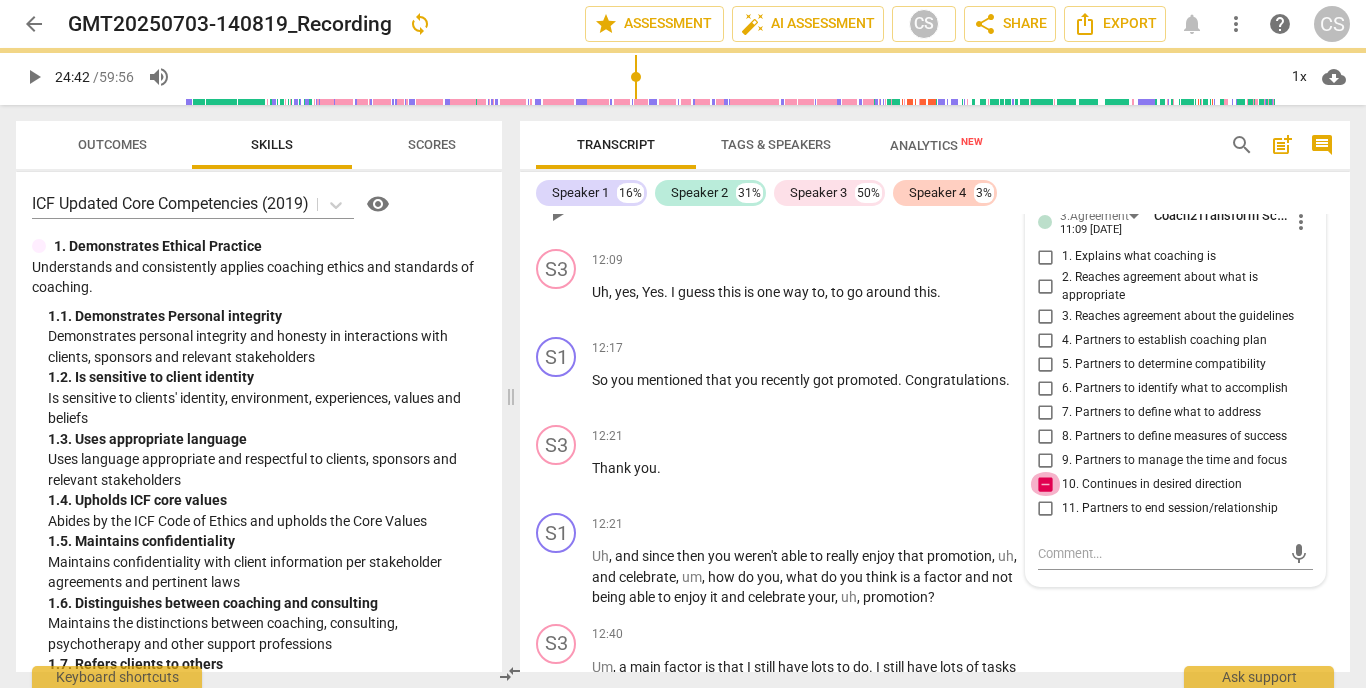 click on "10. Continues in desired direction" at bounding box center (1046, 484) 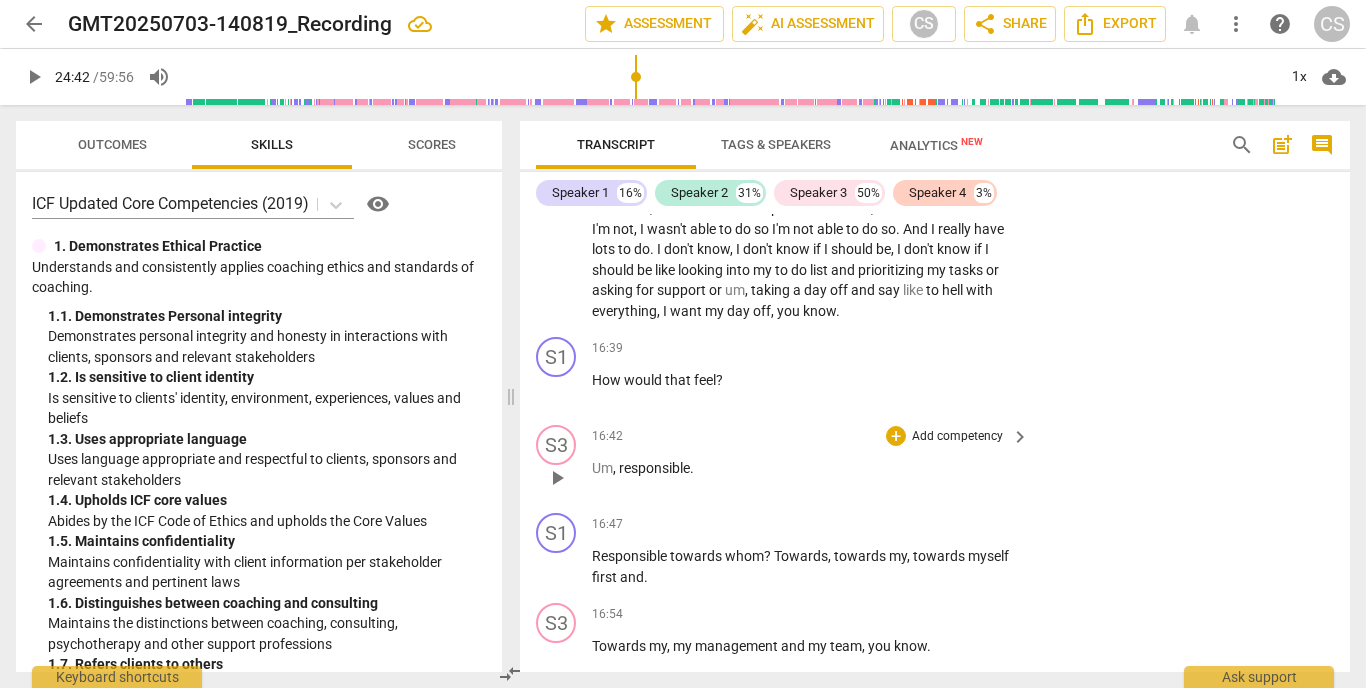 scroll, scrollTop: 6093, scrollLeft: 0, axis: vertical 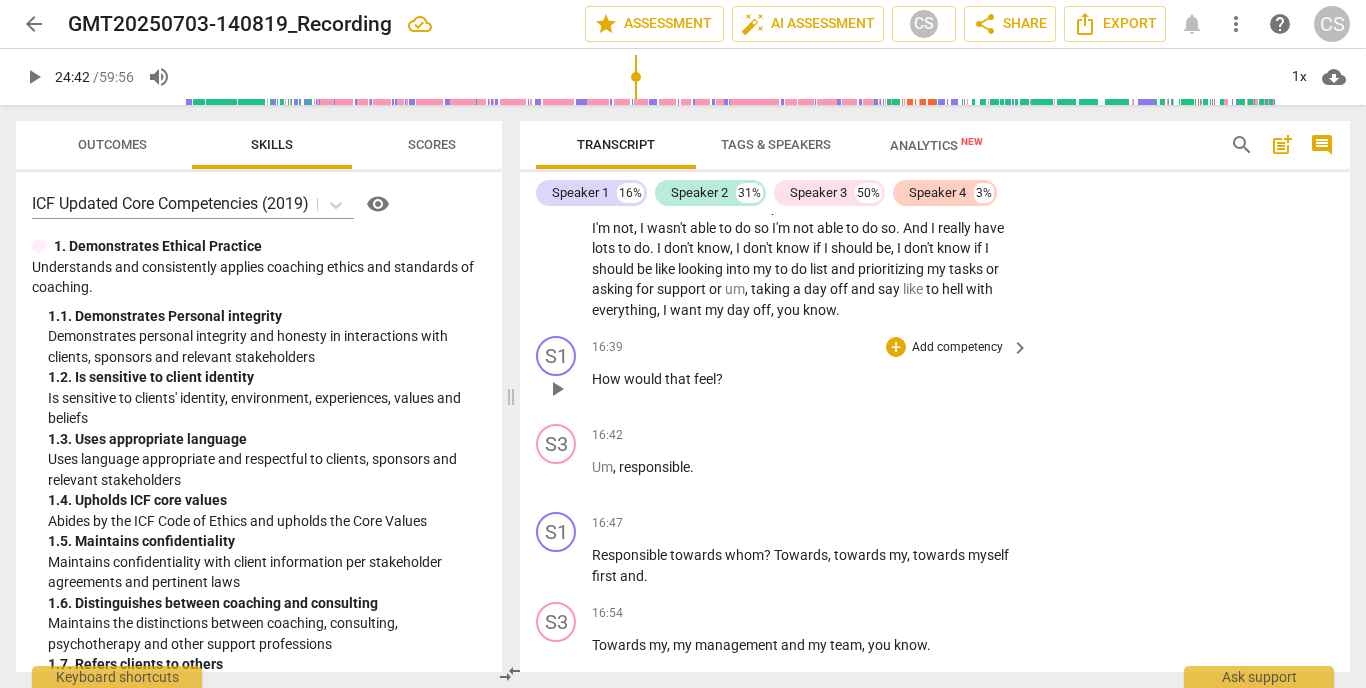 click on "Add competency" at bounding box center (957, 348) 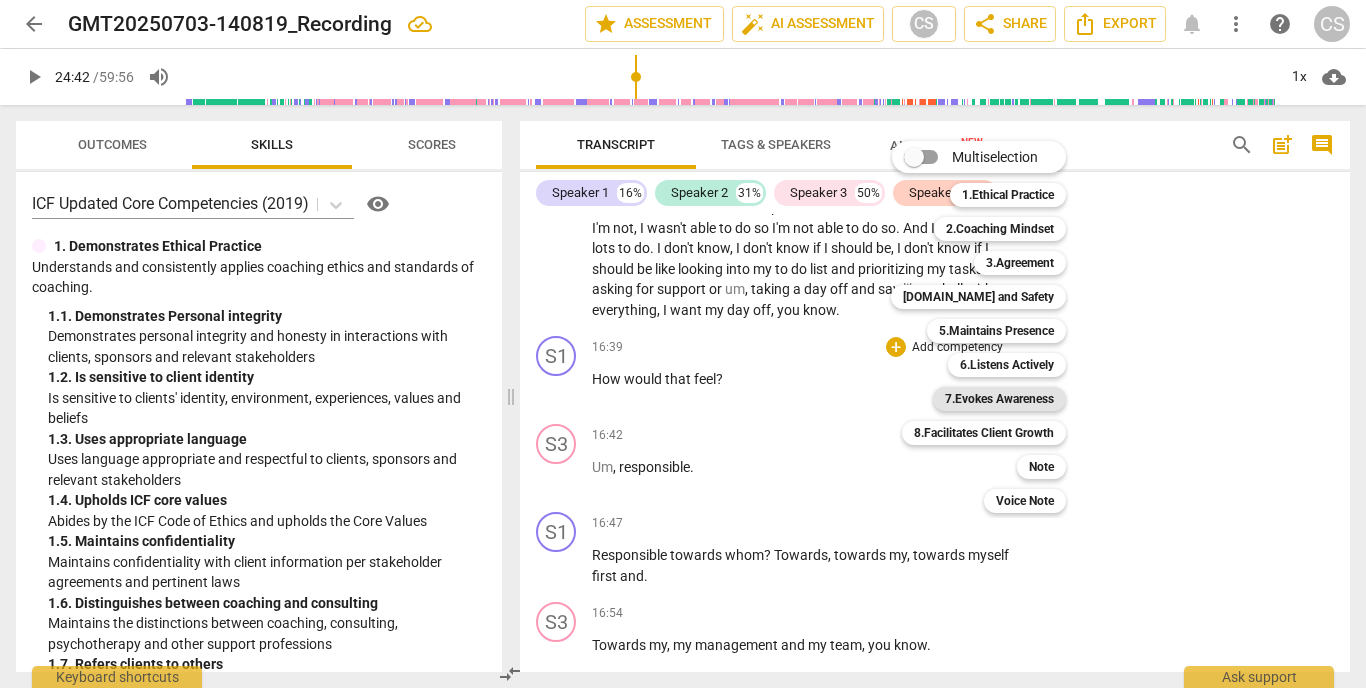 click on "7.Evokes Awareness" at bounding box center (999, 399) 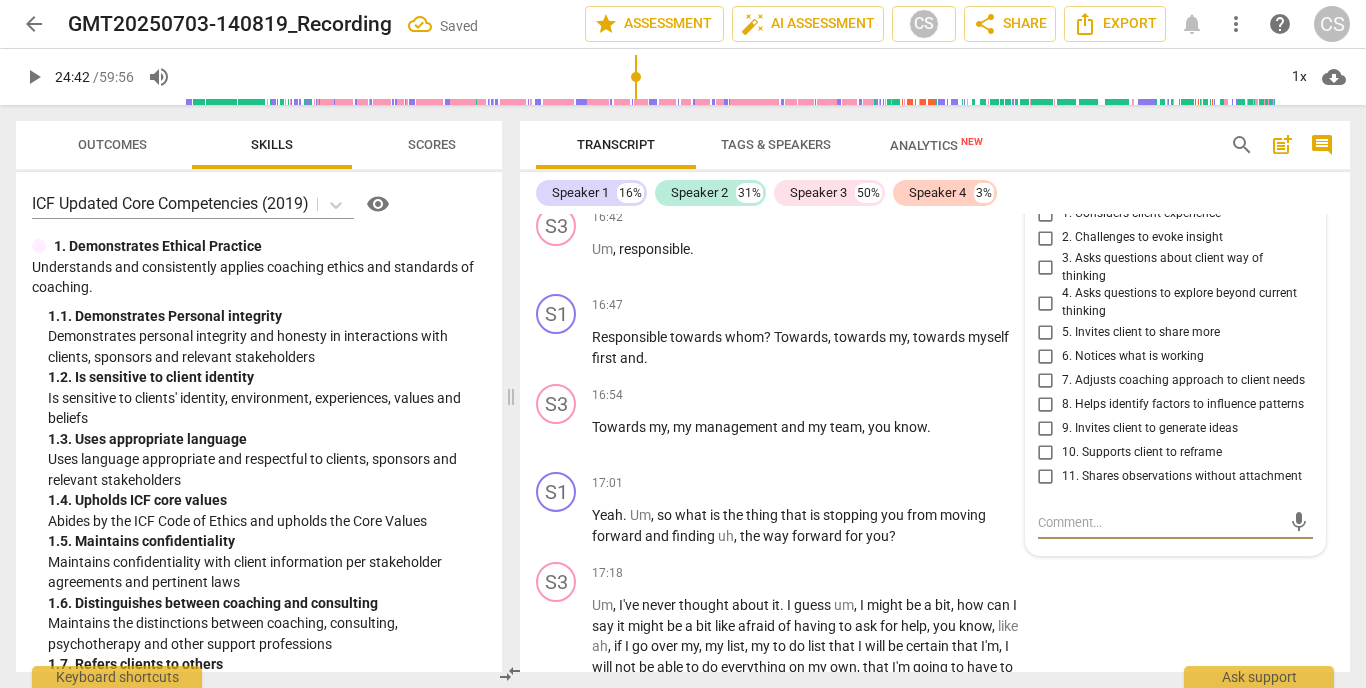 scroll, scrollTop: 6296, scrollLeft: 0, axis: vertical 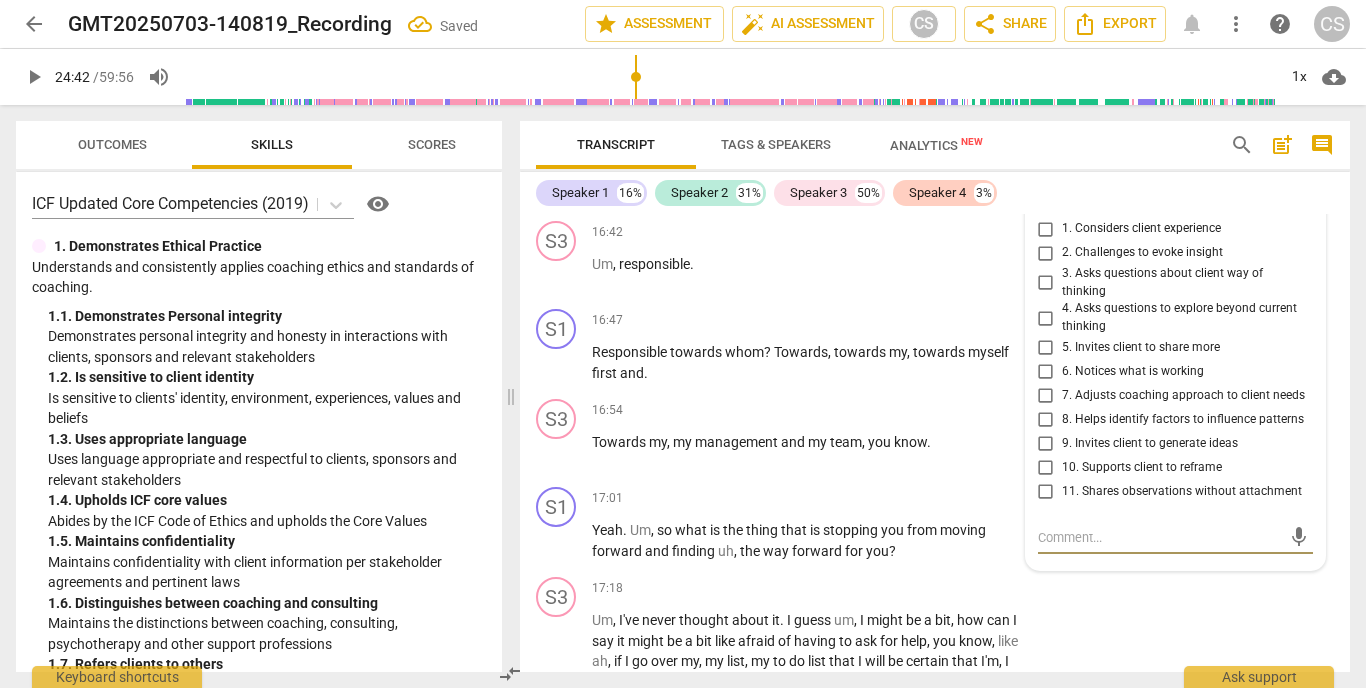 click on "5. Invites client to share more" at bounding box center [1141, 348] 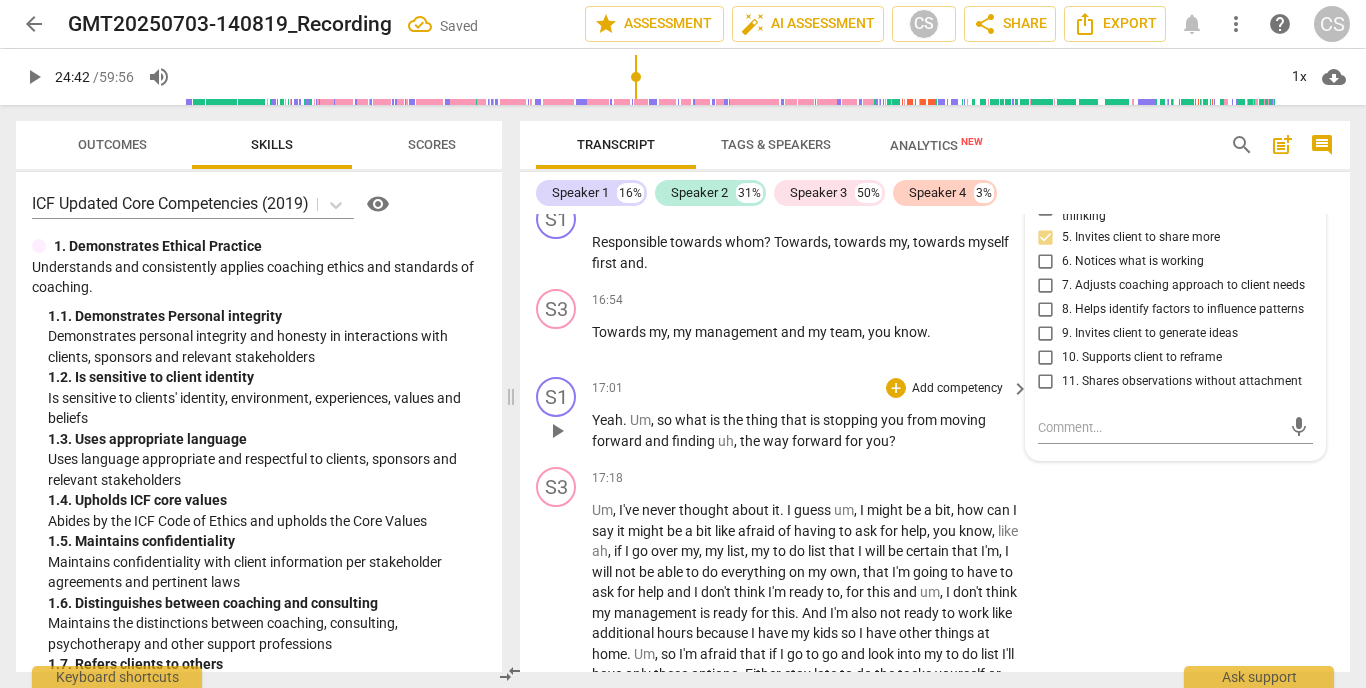scroll, scrollTop: 6413, scrollLeft: 0, axis: vertical 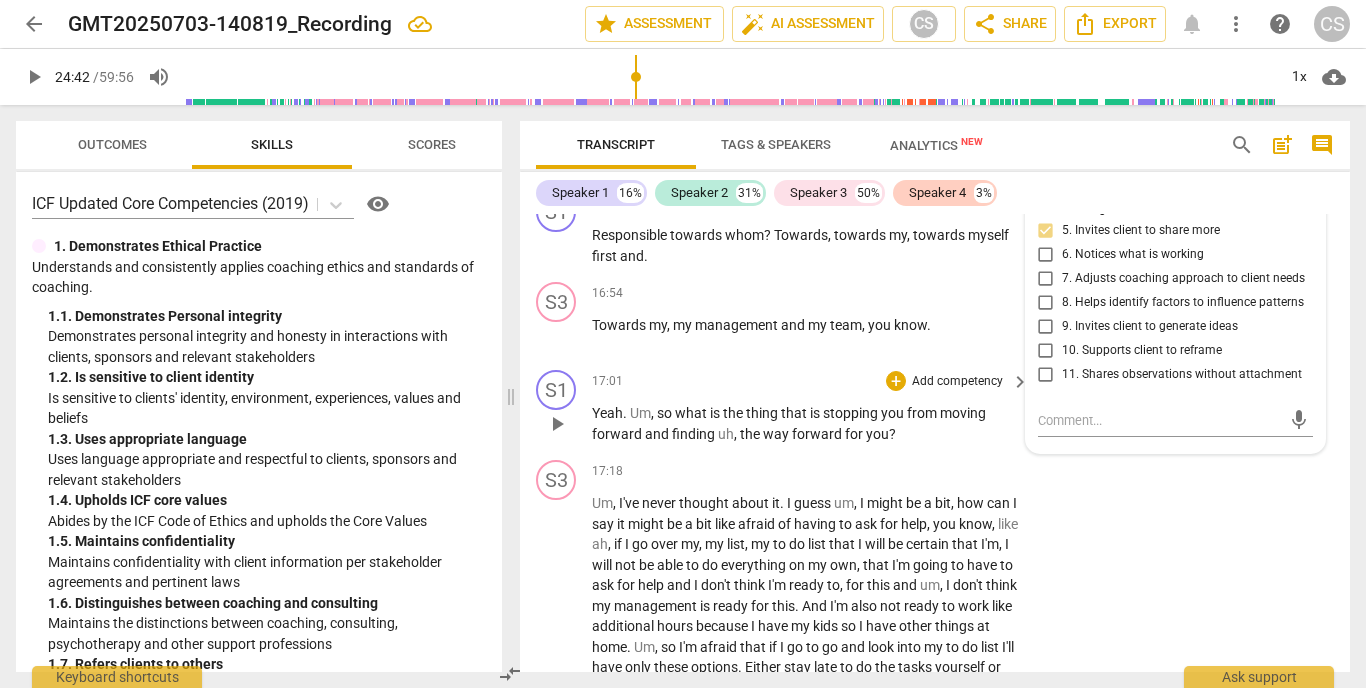 click on "Add competency" at bounding box center (957, 382) 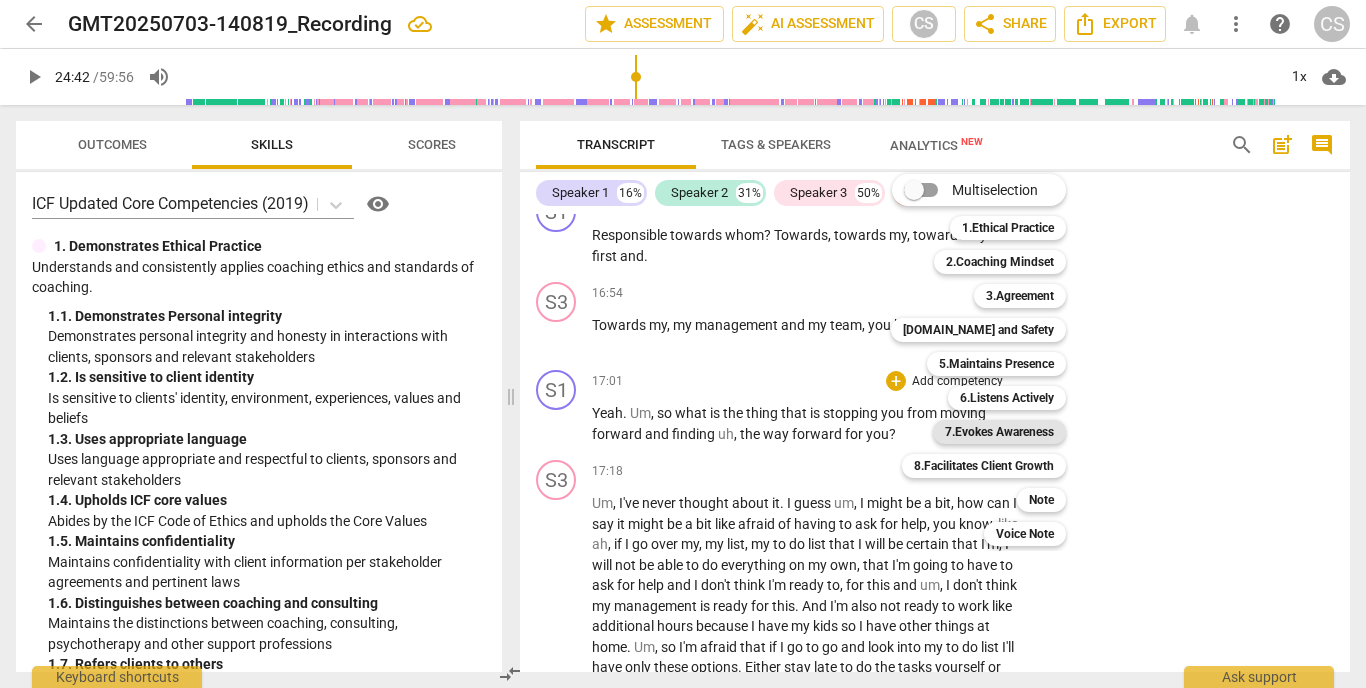 click on "7.Evokes Awareness" at bounding box center [999, 432] 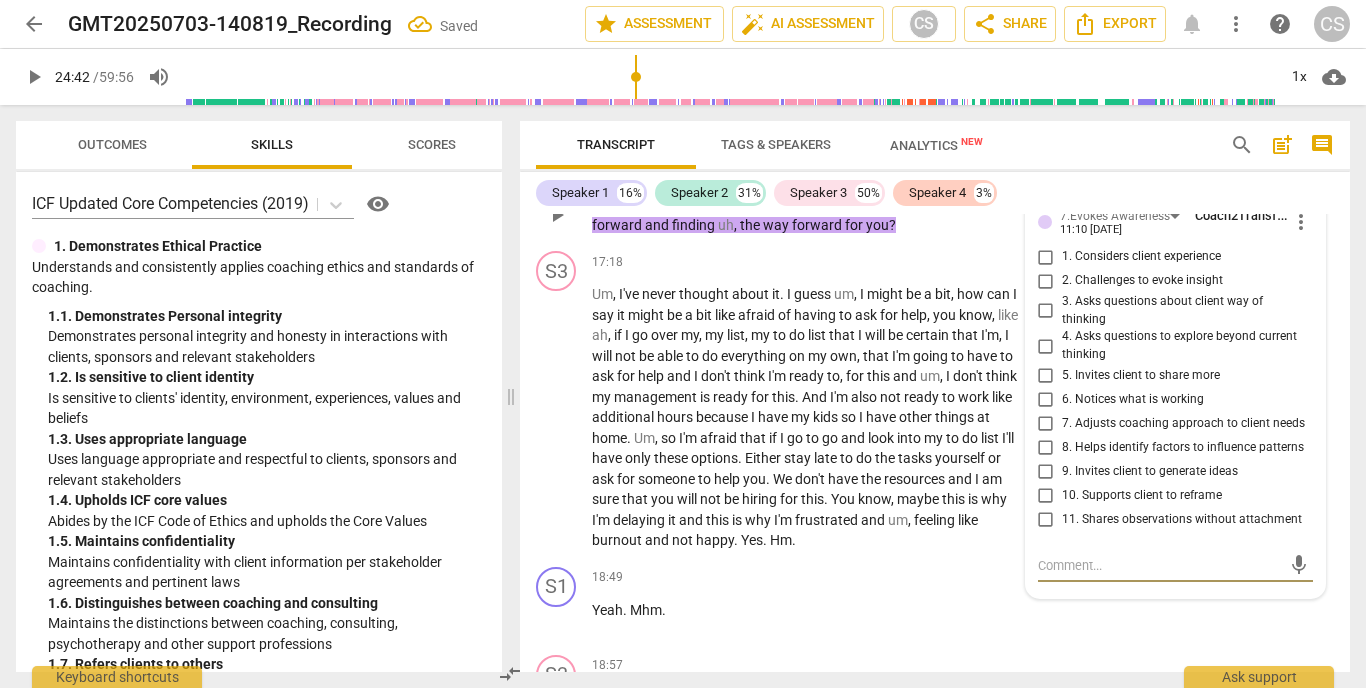 scroll, scrollTop: 6621, scrollLeft: 0, axis: vertical 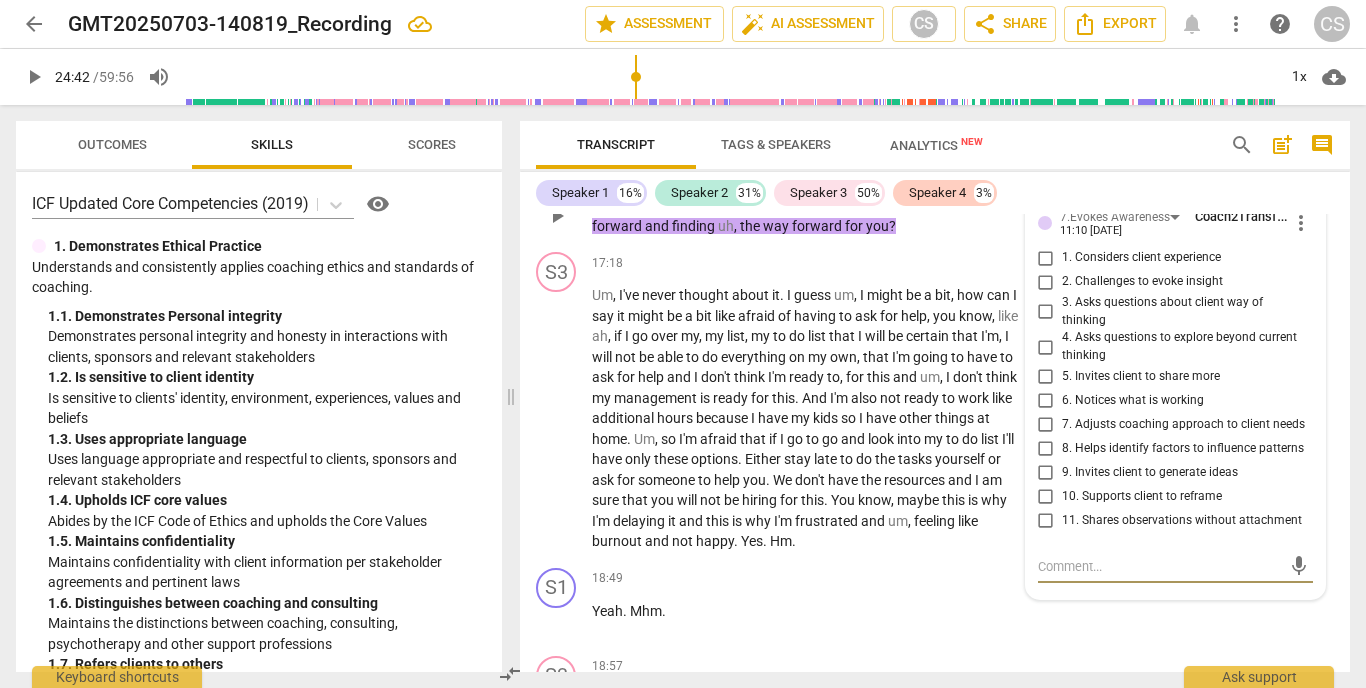 click on "8. Helps identify factors to influence patterns" at bounding box center [1183, 449] 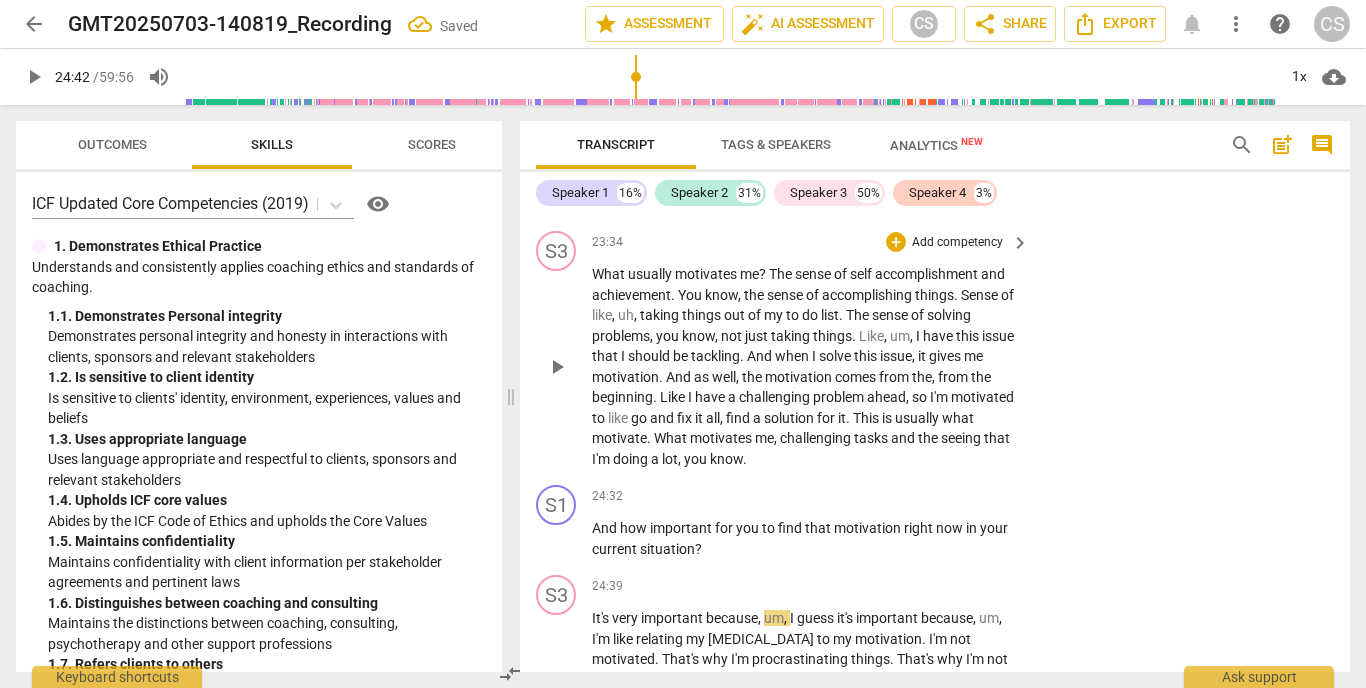 scroll, scrollTop: 8198, scrollLeft: 0, axis: vertical 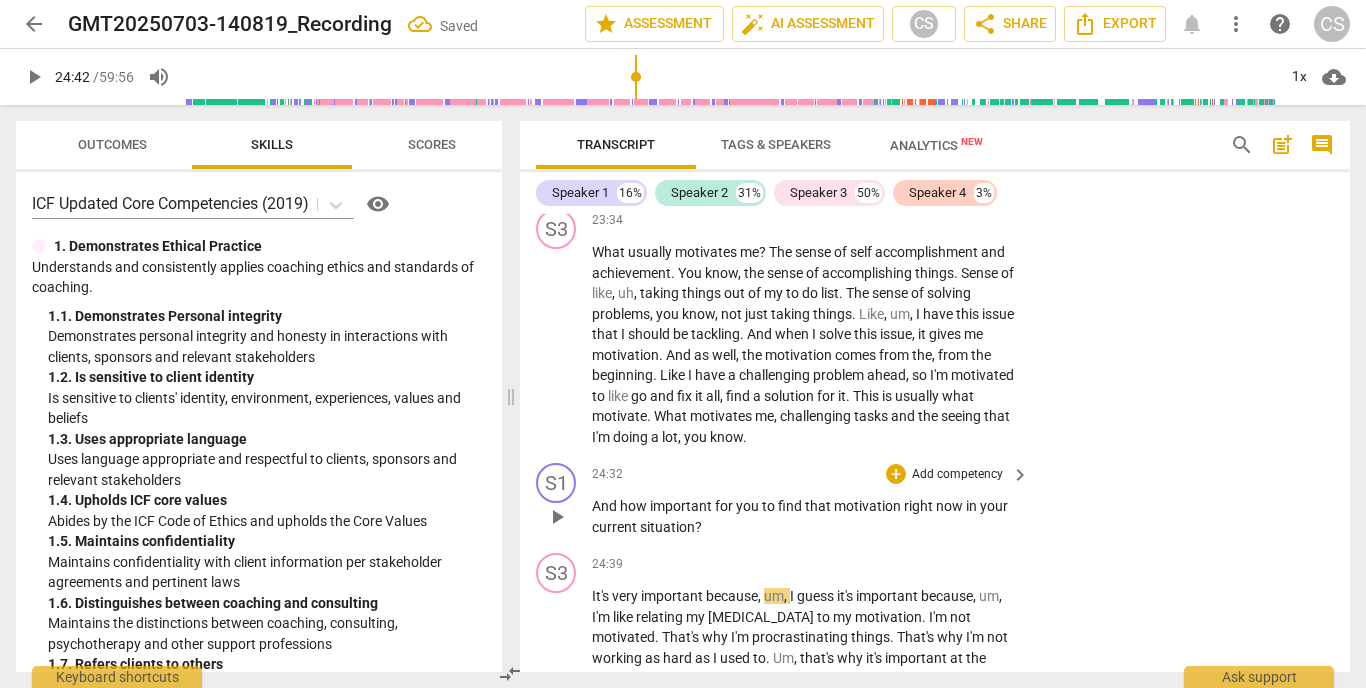 click on "Add competency" at bounding box center [957, 475] 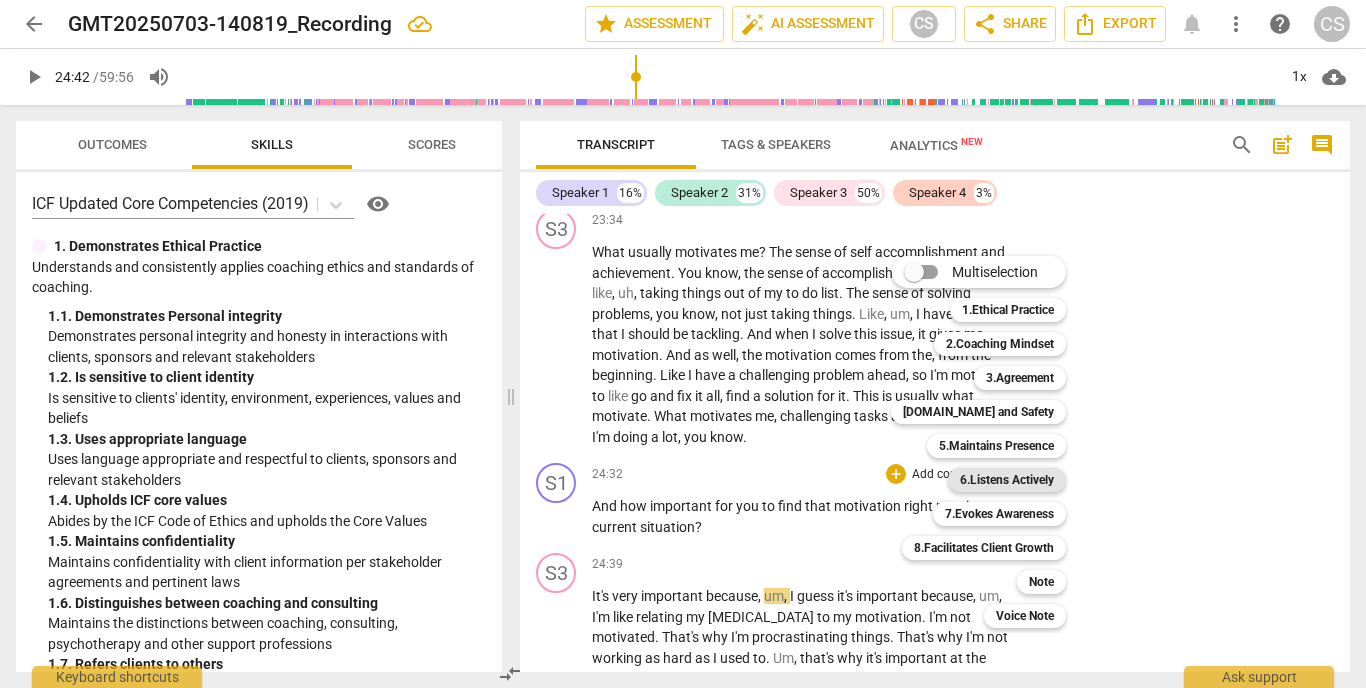 click on "6.Listens Actively" at bounding box center [1007, 480] 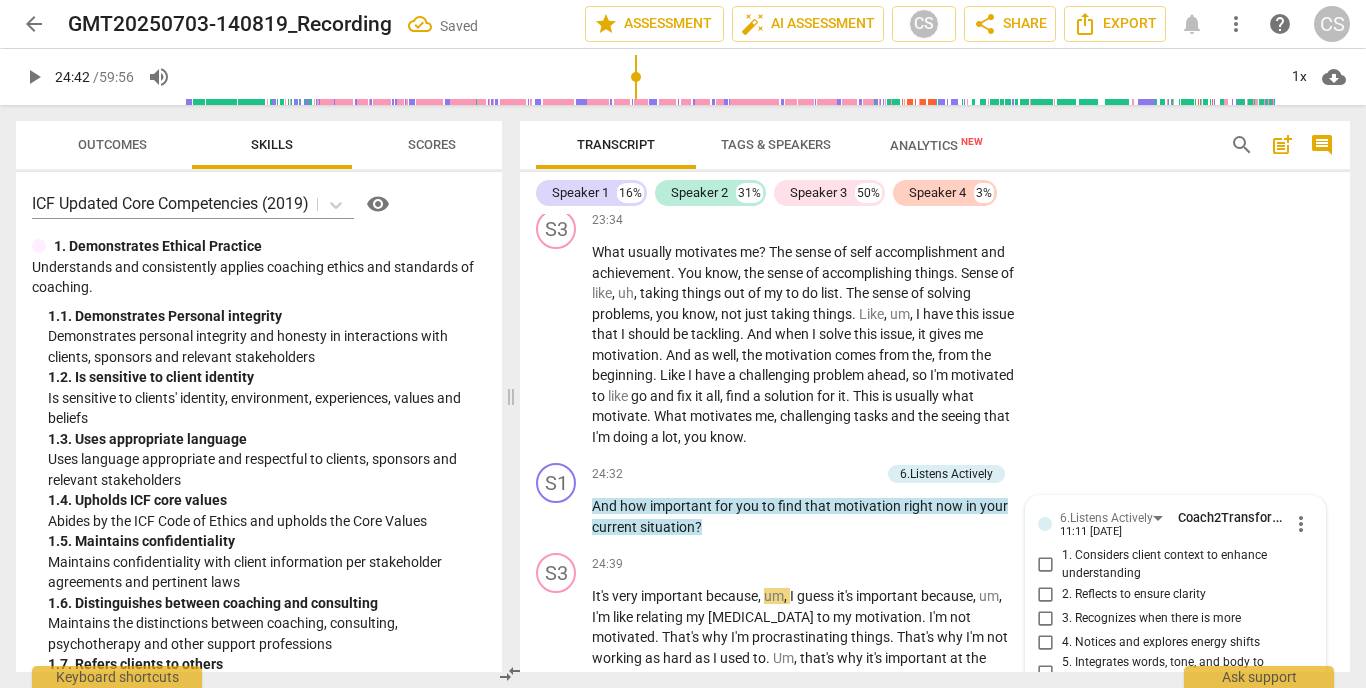 scroll, scrollTop: 8467, scrollLeft: 0, axis: vertical 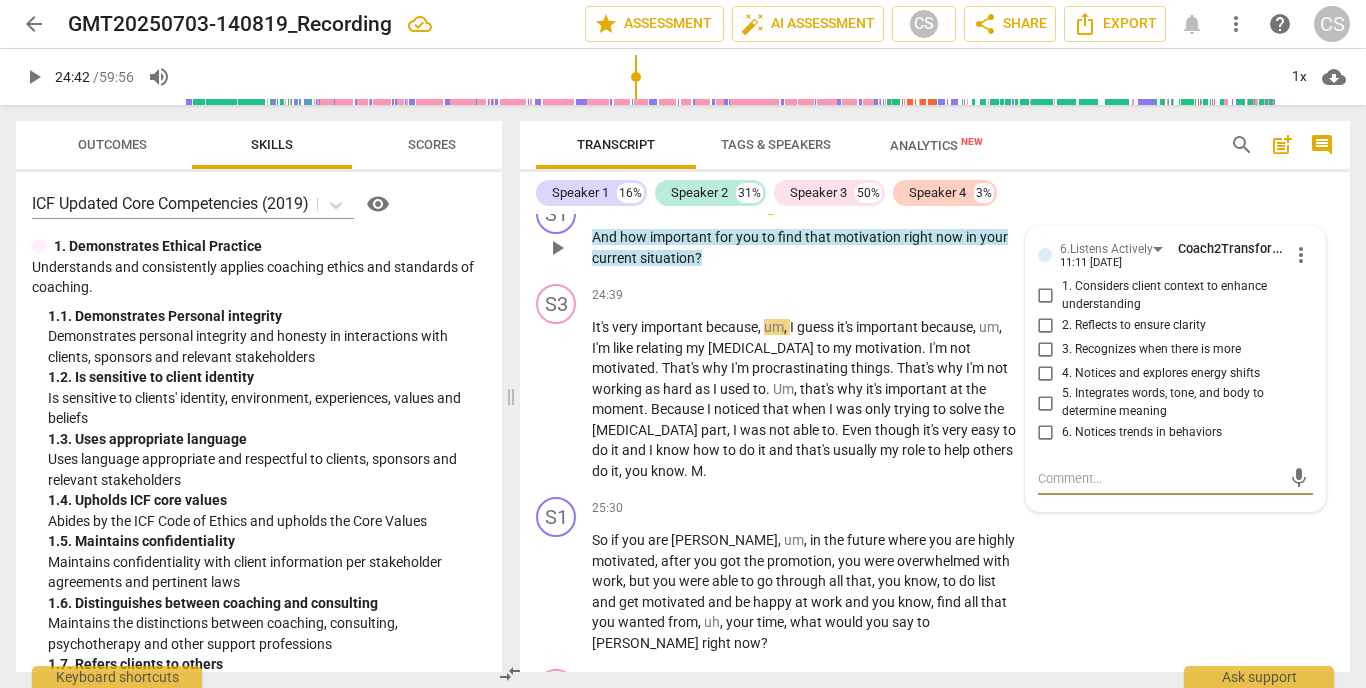 click on "5. Integrates words, tone, and body to determine meaning" at bounding box center (1046, 403) 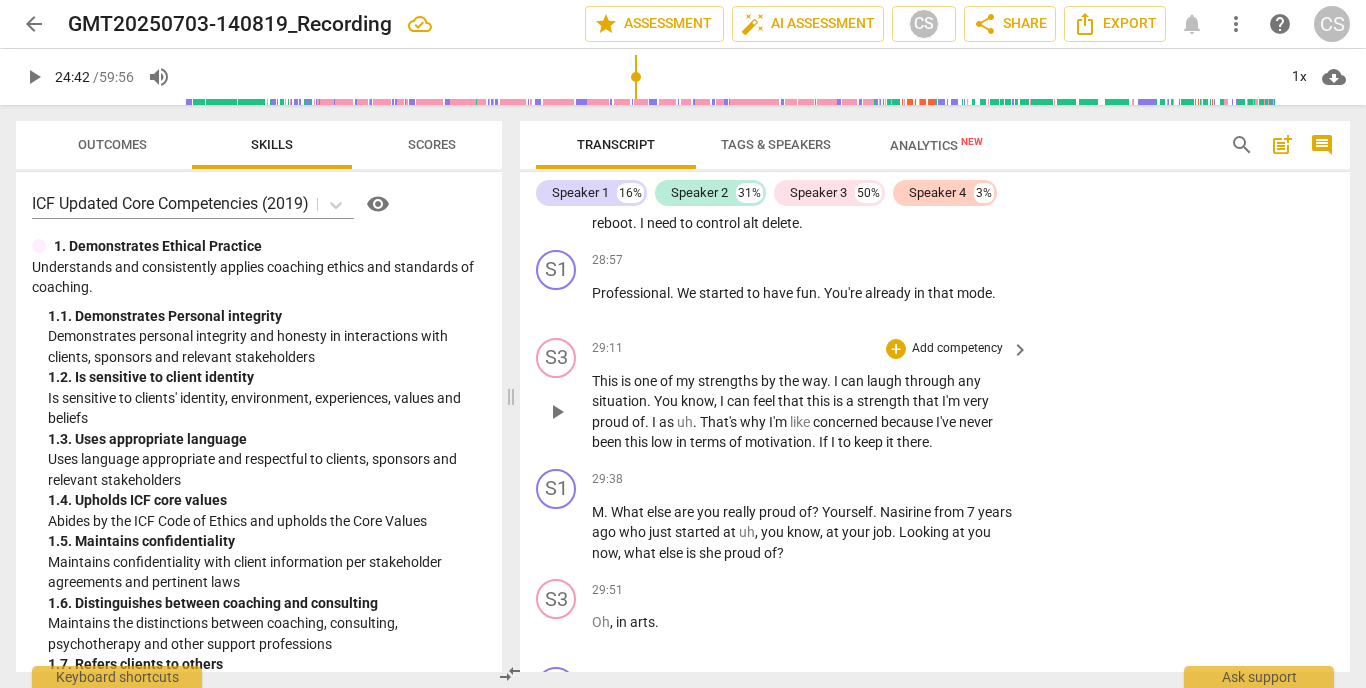 scroll, scrollTop: 9568, scrollLeft: 0, axis: vertical 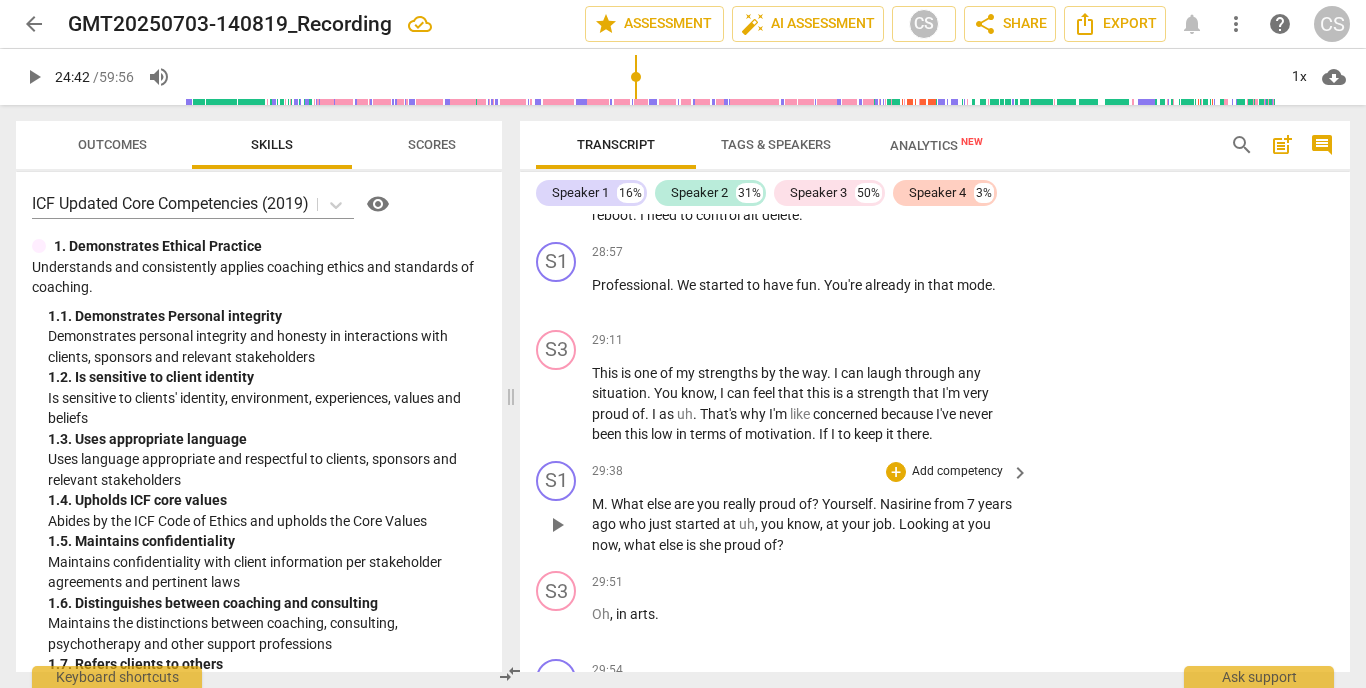 click on "Add competency" at bounding box center [957, 472] 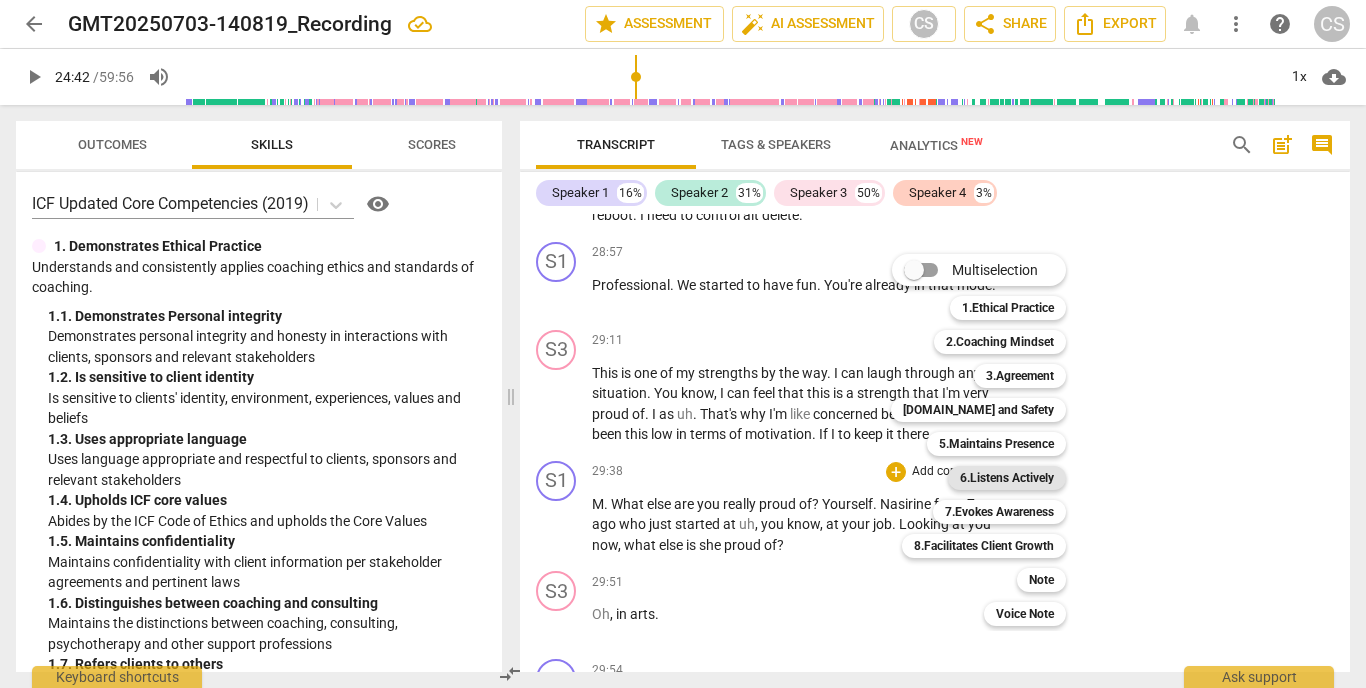 click on "6.Listens Actively" at bounding box center (1007, 478) 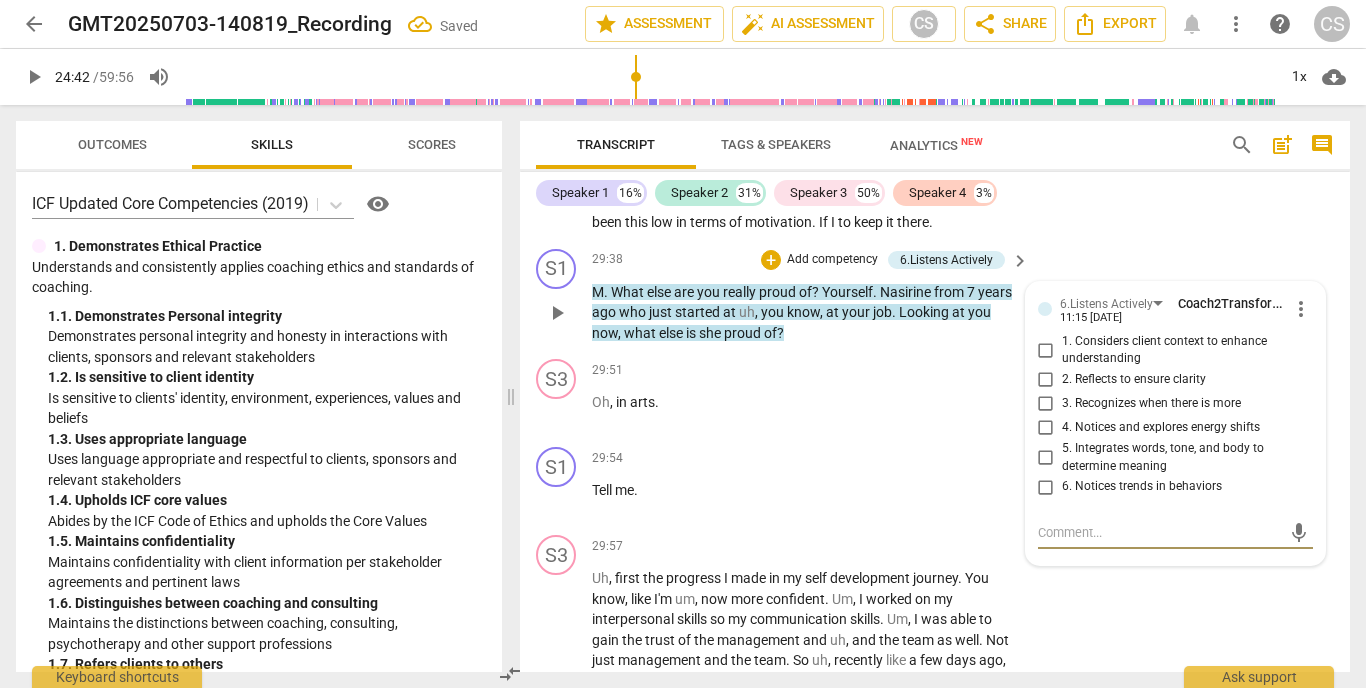 scroll, scrollTop: 9769, scrollLeft: 0, axis: vertical 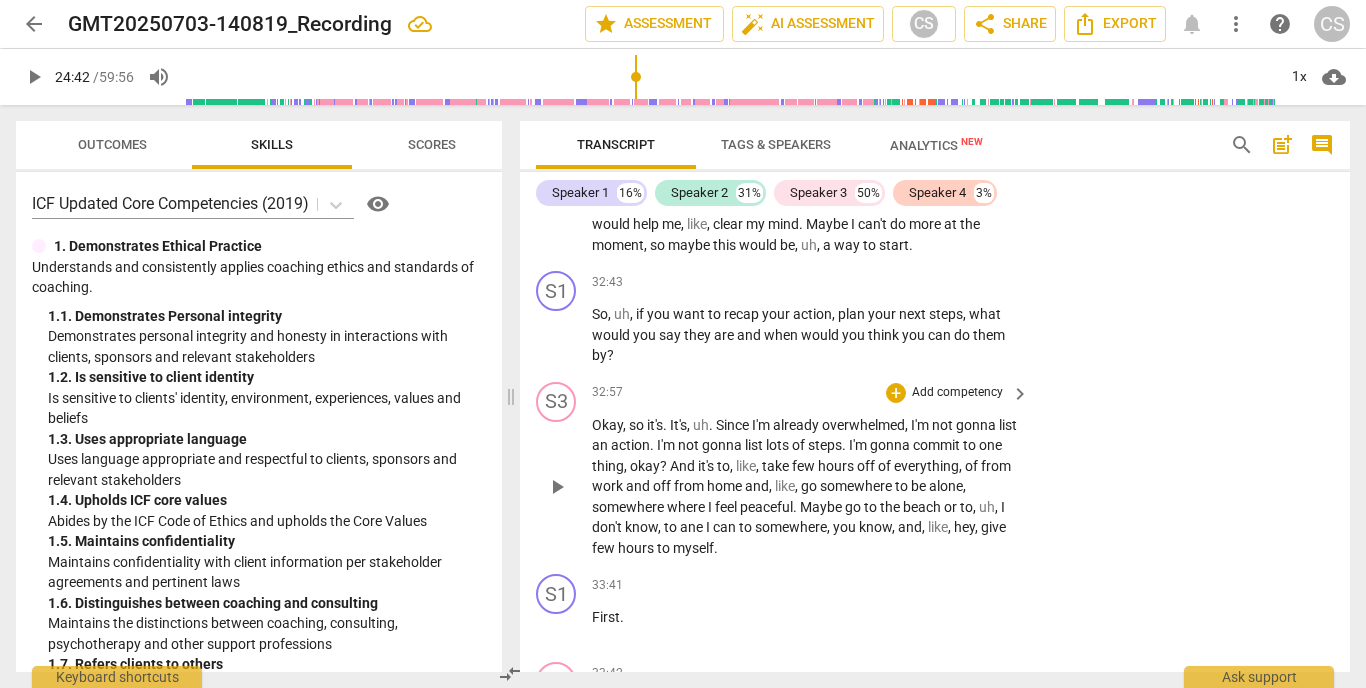 click on "." at bounding box center [653, 445] 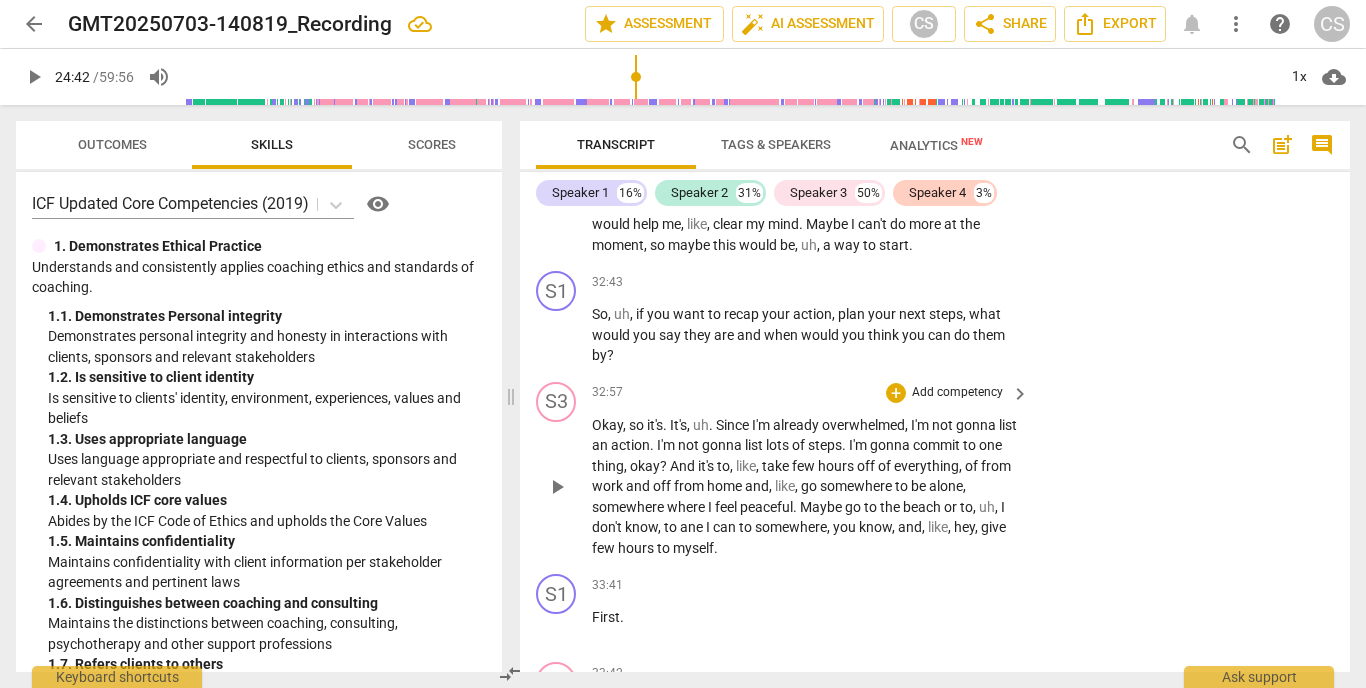 click on "." at bounding box center (653, 445) 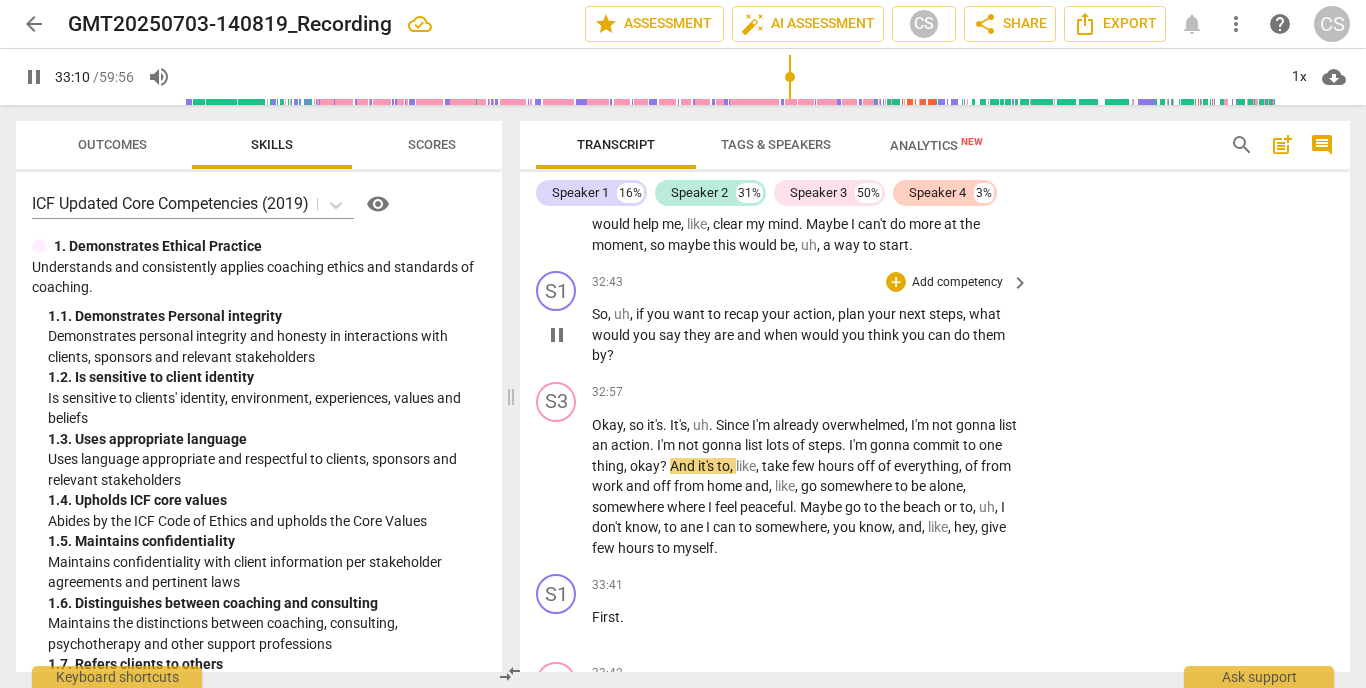click on "So ,   uh ,   if   you   want   to   recap   your   action ,   plan   your   next   steps ,   what   would   you   say   they   are   and   when   would   you   think   you   can   do   them   by ?" at bounding box center [805, 335] 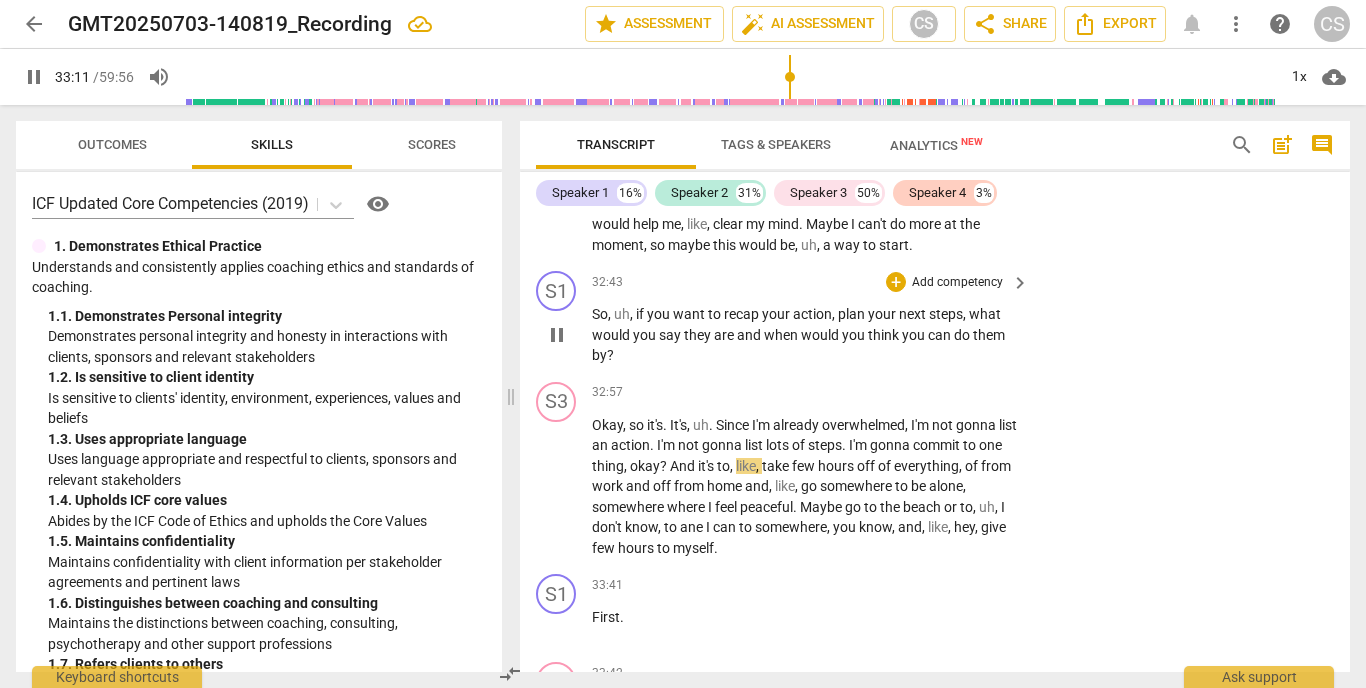 click on "So ,   uh ,   if   you   want   to   recap   your   action ,   plan   your   next   steps ,   what   would   you   say   they   are   and   when   would   you   think   you   can   do   them   by ?" at bounding box center [805, 335] 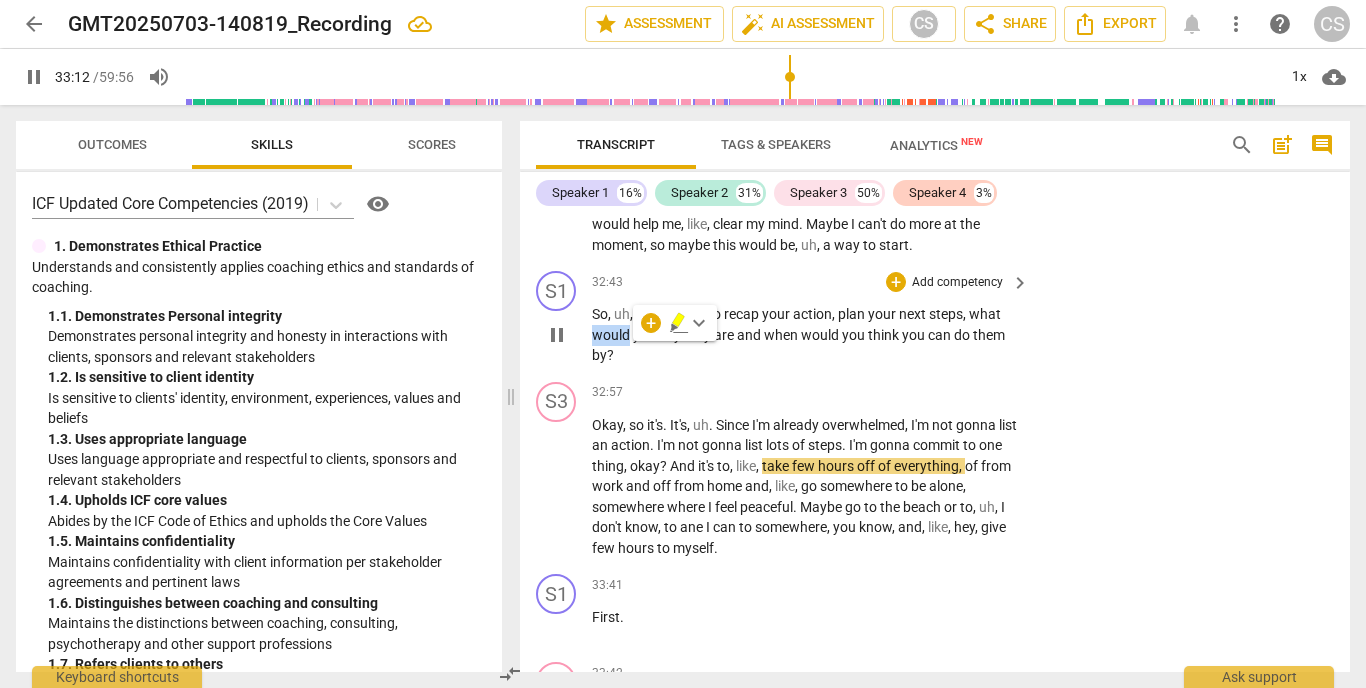 scroll, scrollTop: 10522, scrollLeft: 0, axis: vertical 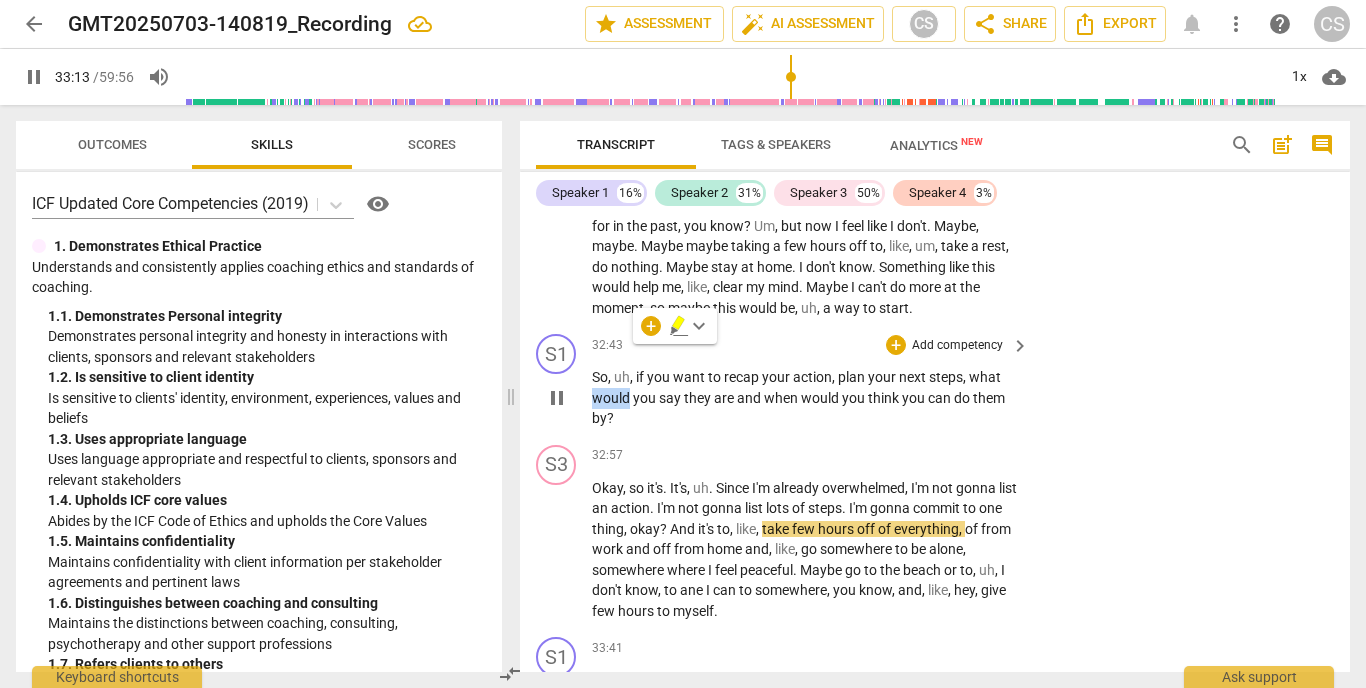 click on "Add competency" at bounding box center [957, 346] 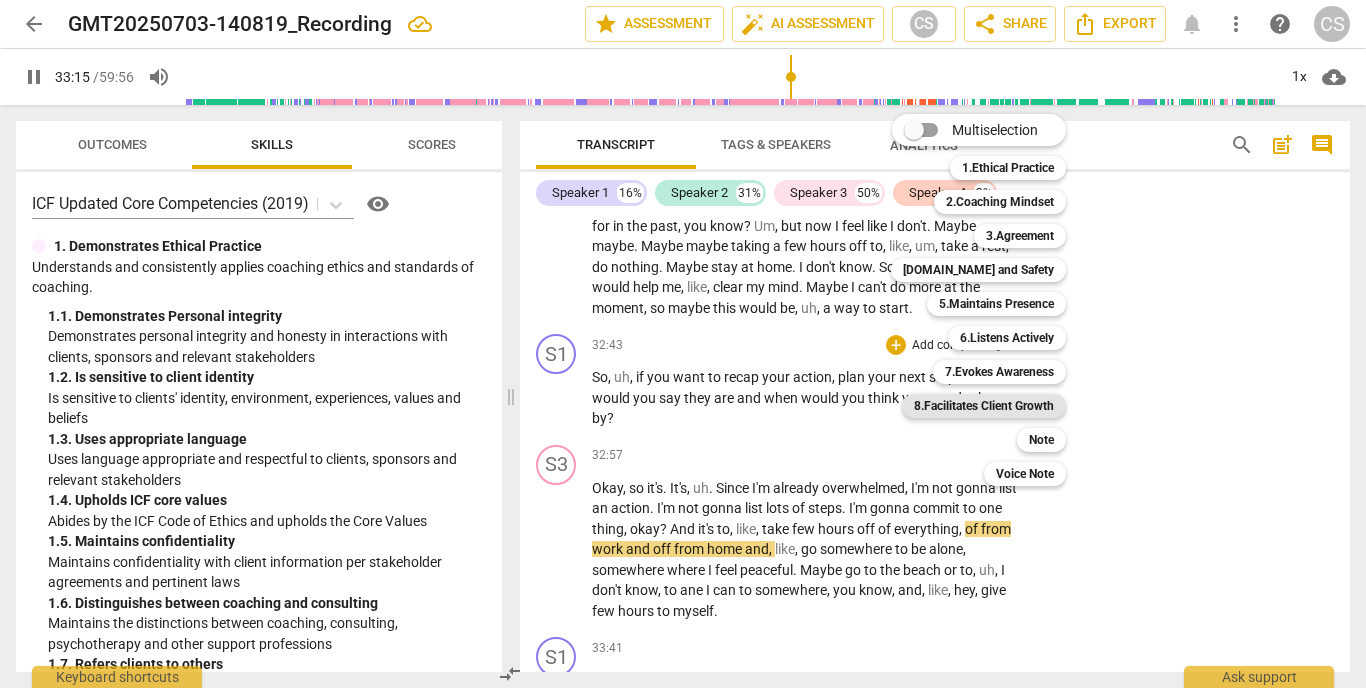click on "8.Facilitates Client Growth" at bounding box center [984, 406] 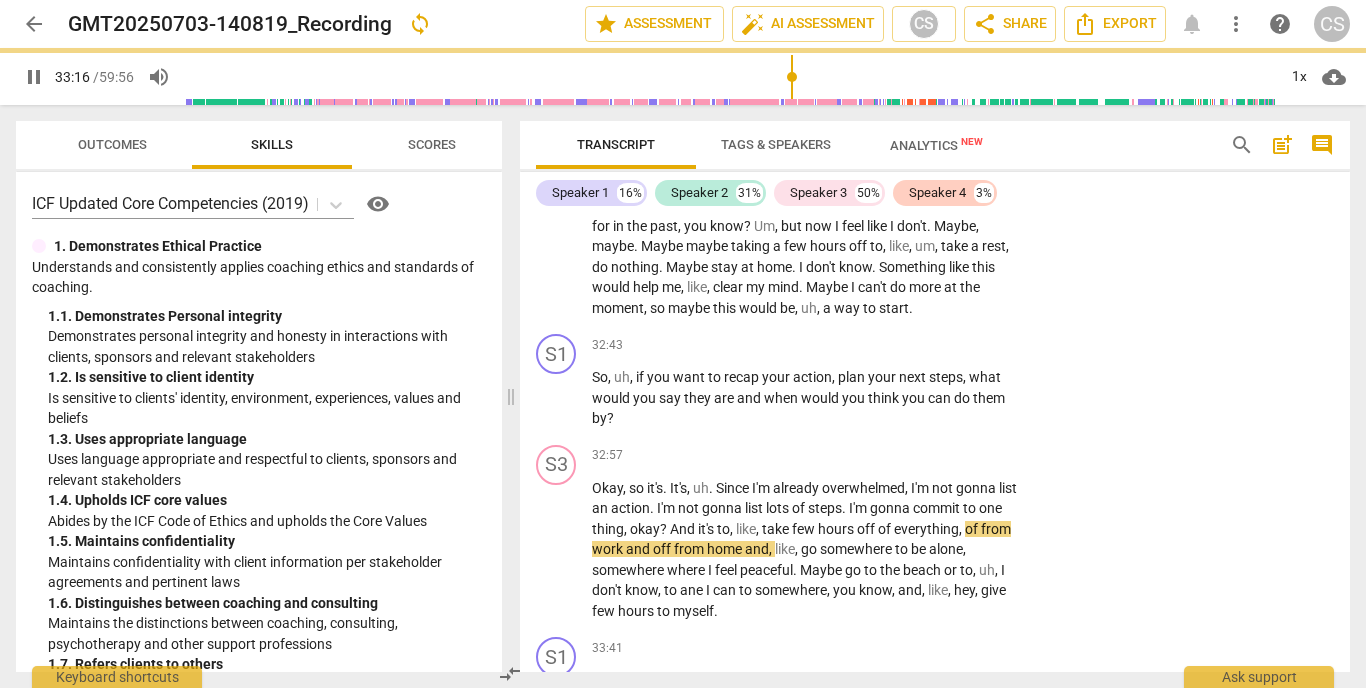 type on "1997" 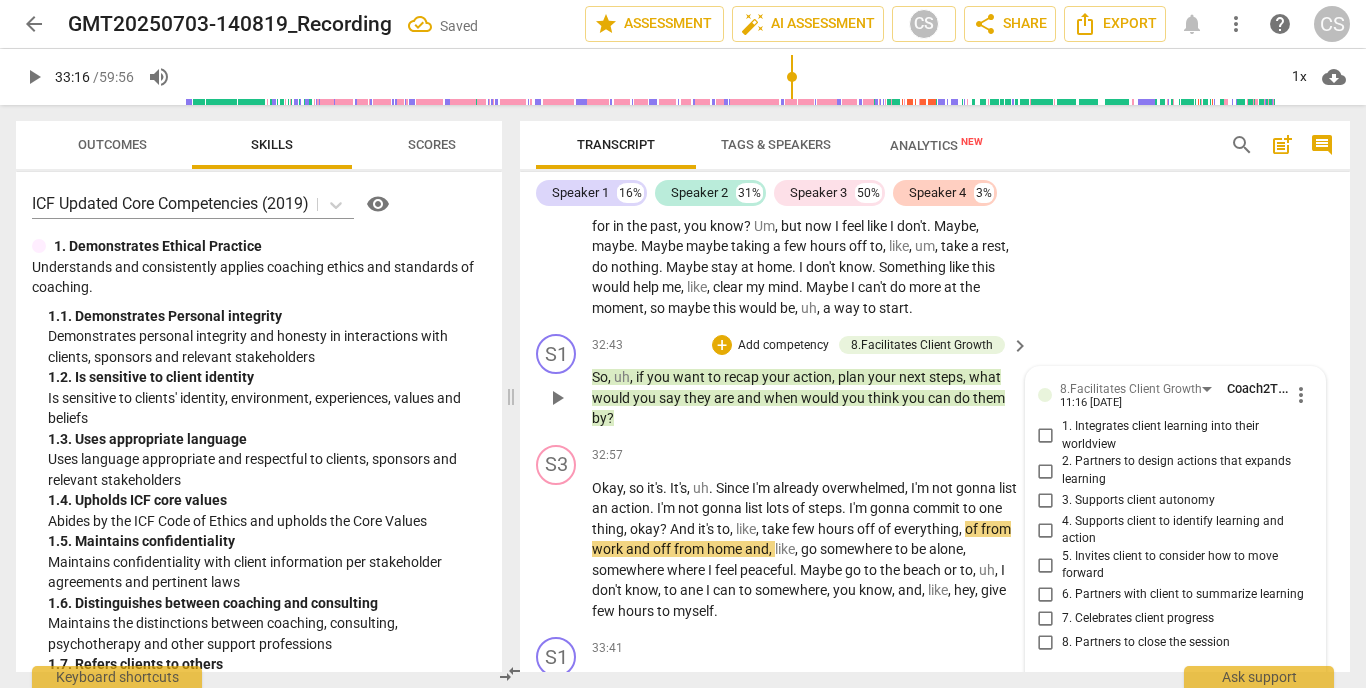 click on "6. Partners with client to summarize learning" at bounding box center [1046, 595] 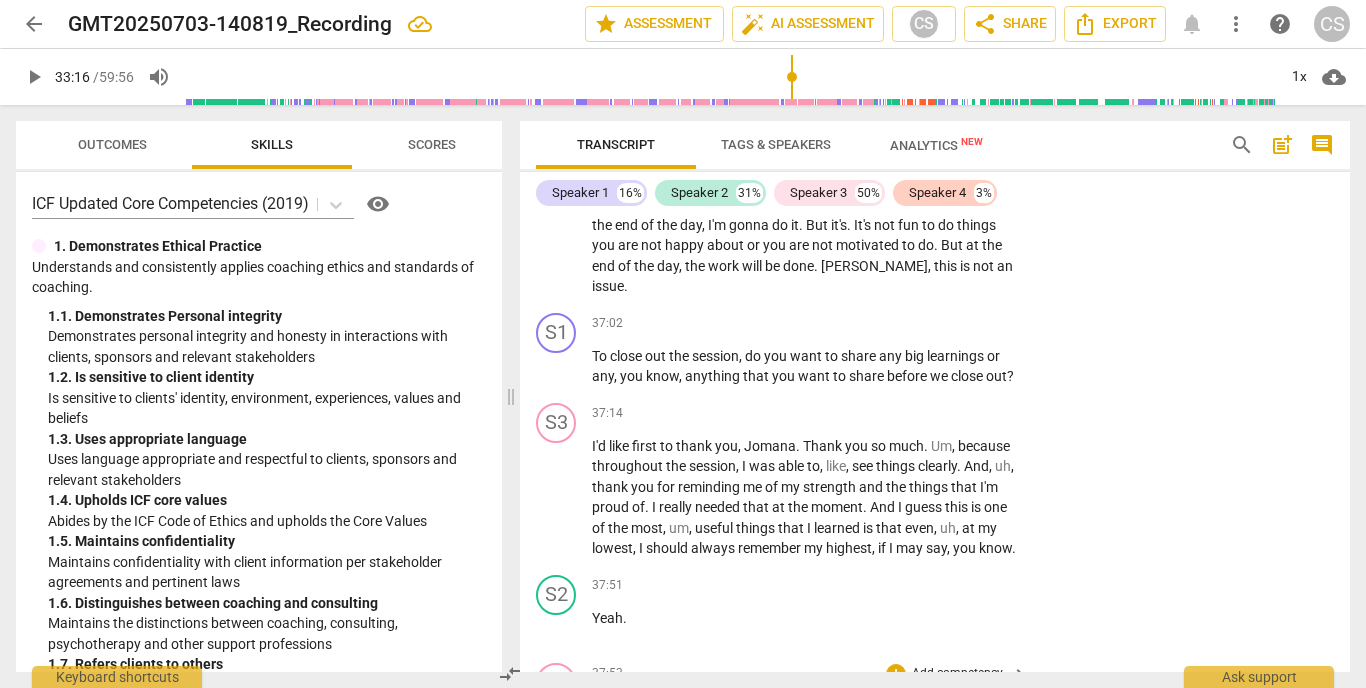 scroll, scrollTop: 11853, scrollLeft: 0, axis: vertical 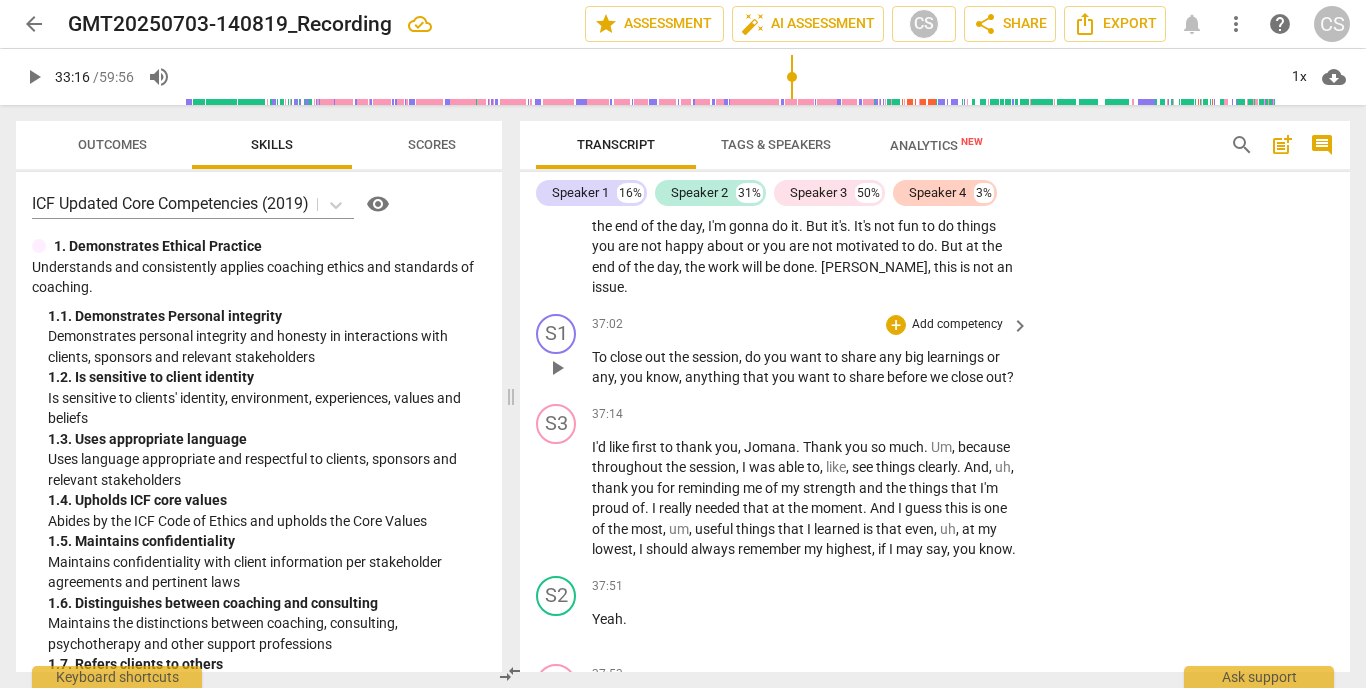 click on "Add competency" at bounding box center (957, 325) 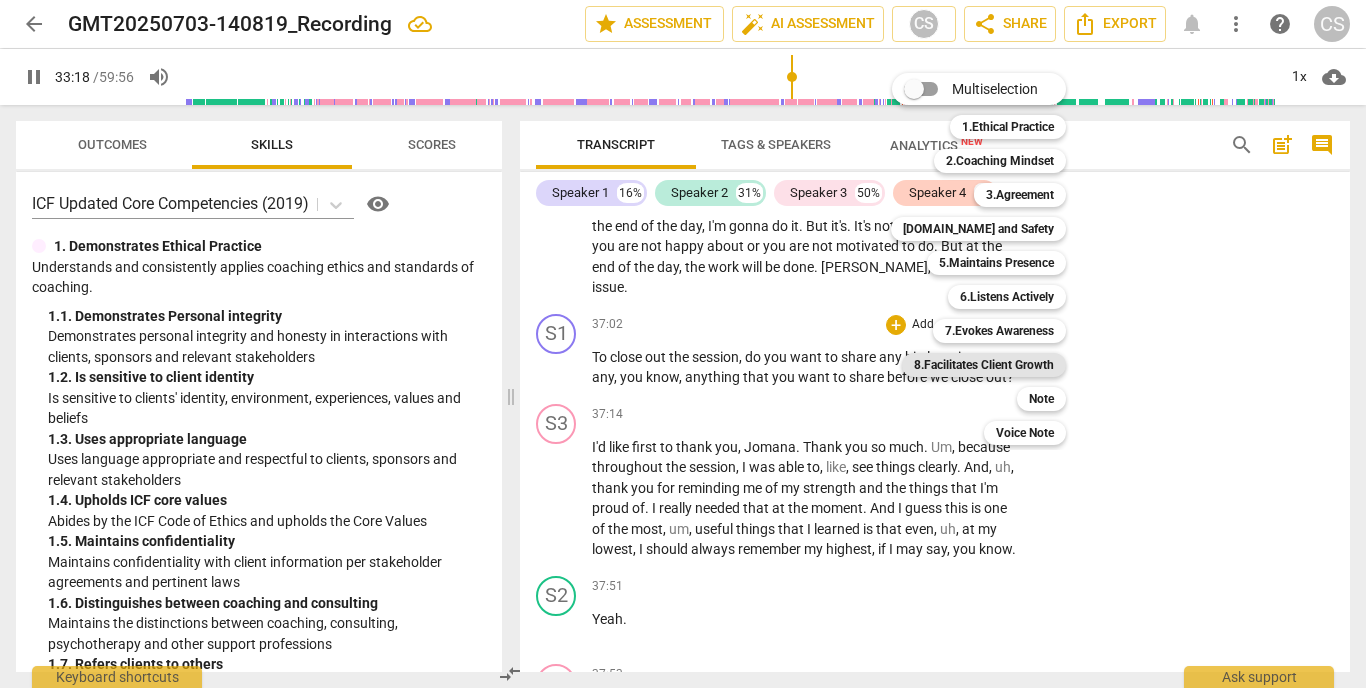 click on "8.Facilitates Client Growth" at bounding box center [984, 365] 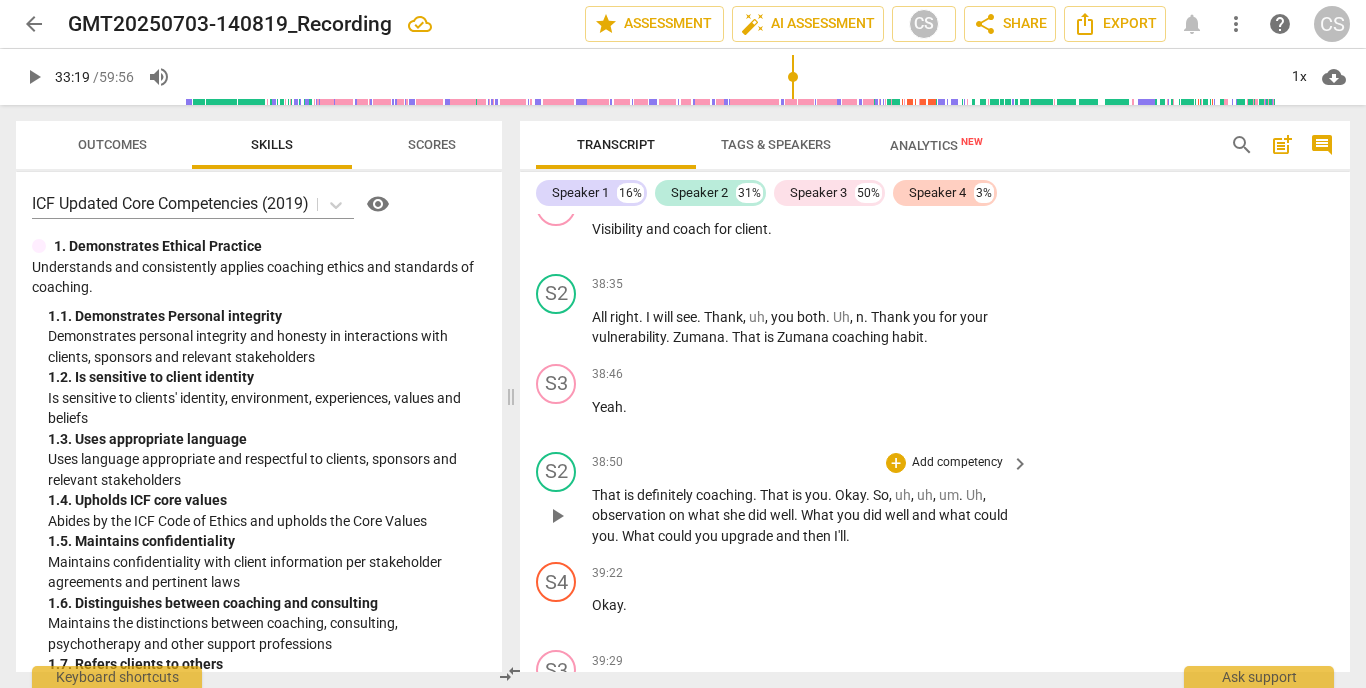 scroll, scrollTop: 12862, scrollLeft: 0, axis: vertical 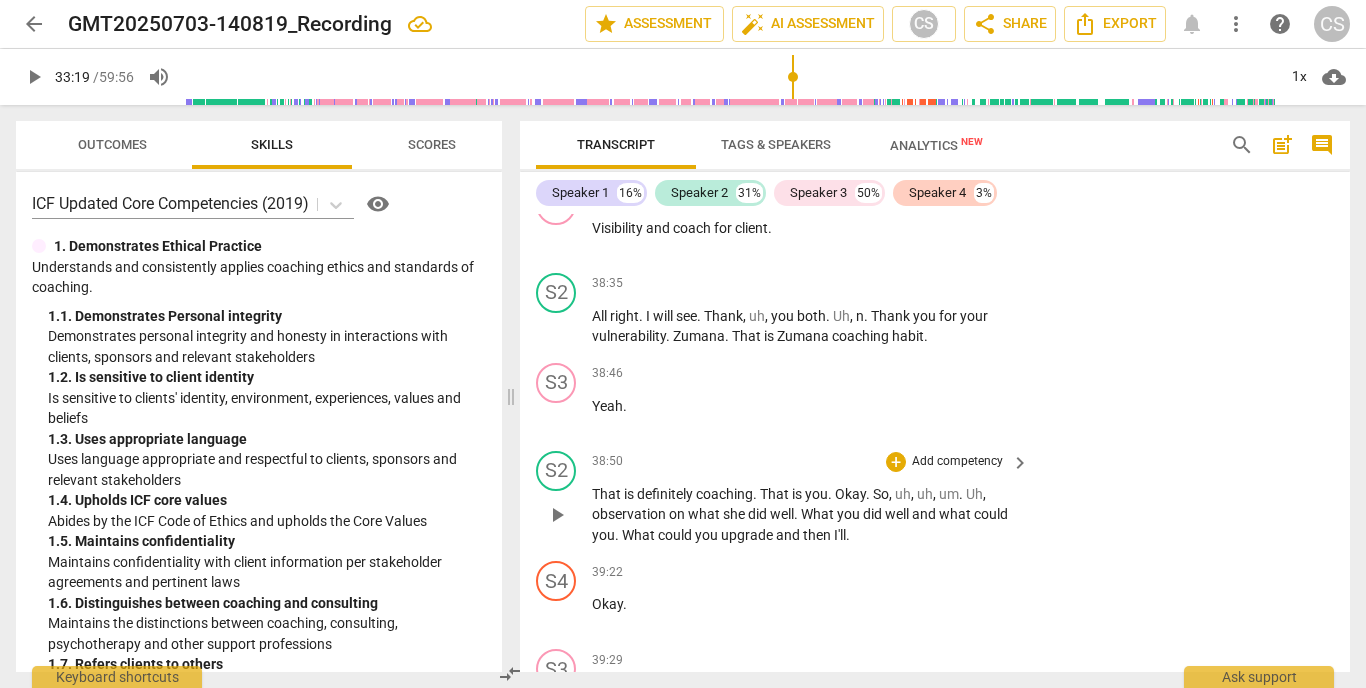 click on "That" at bounding box center (608, 494) 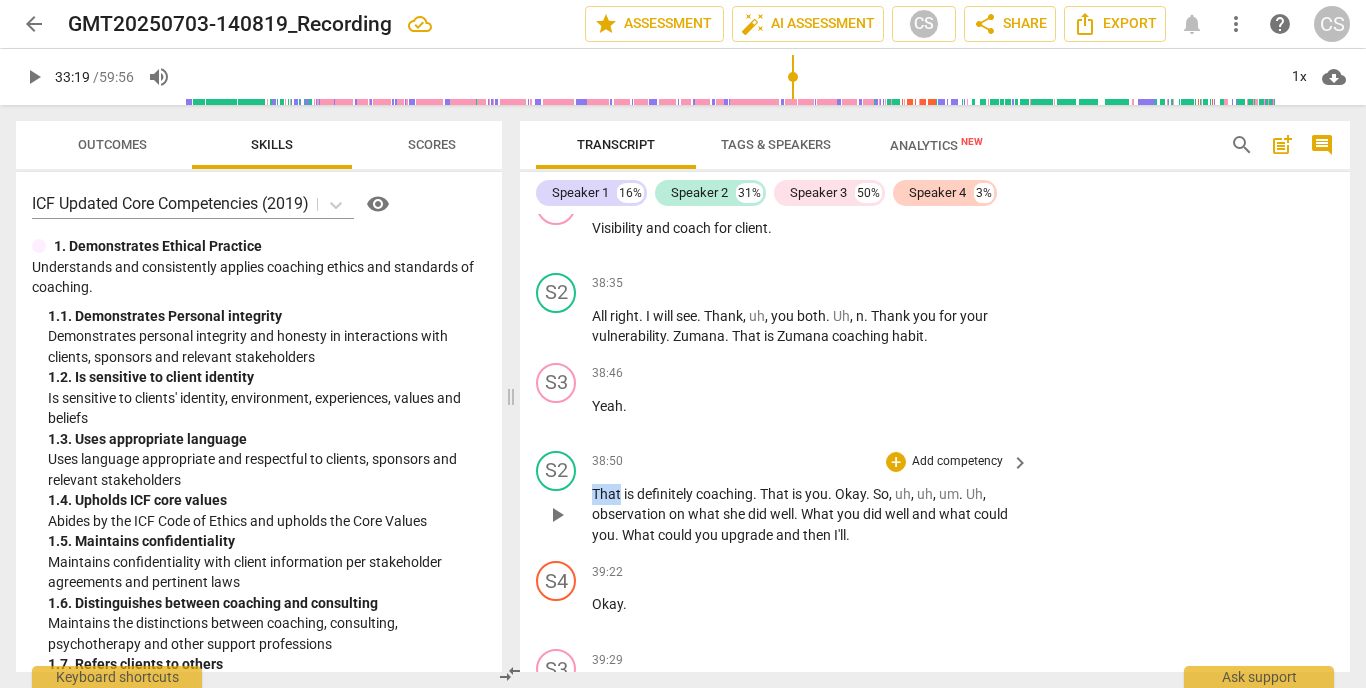 click on "That" at bounding box center (608, 494) 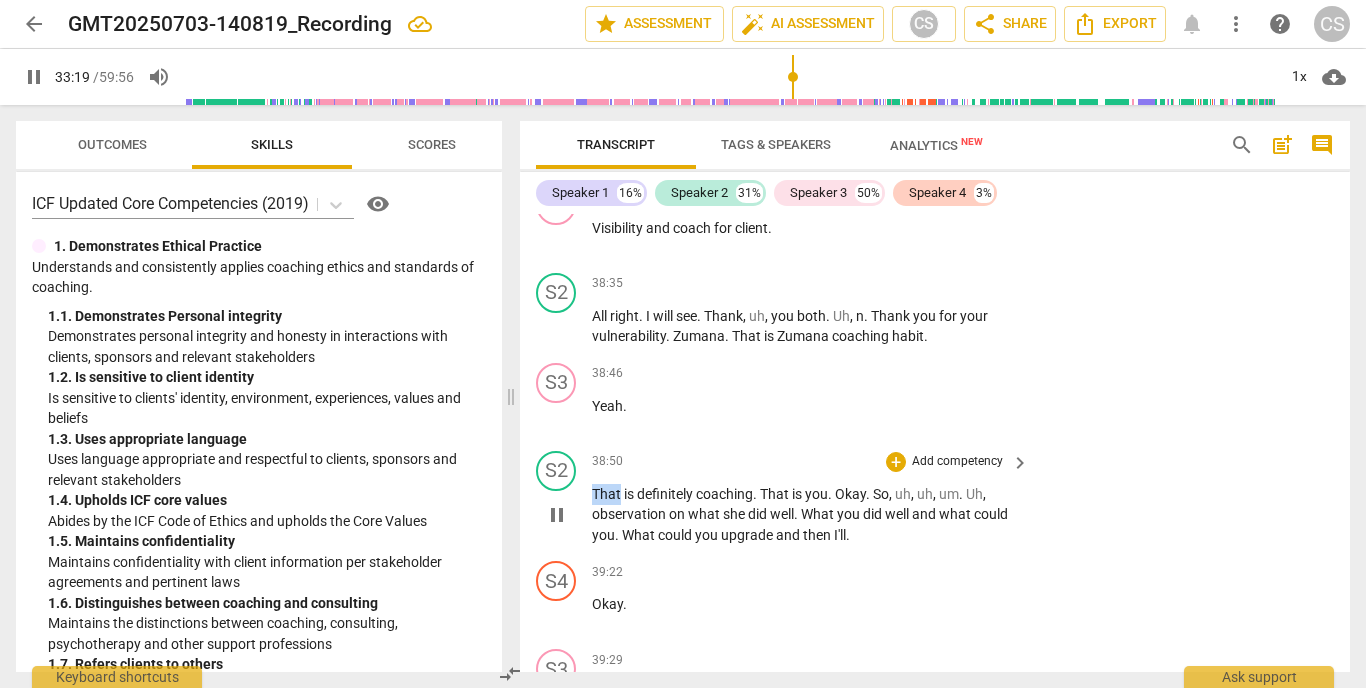 click on "That" at bounding box center (608, 494) 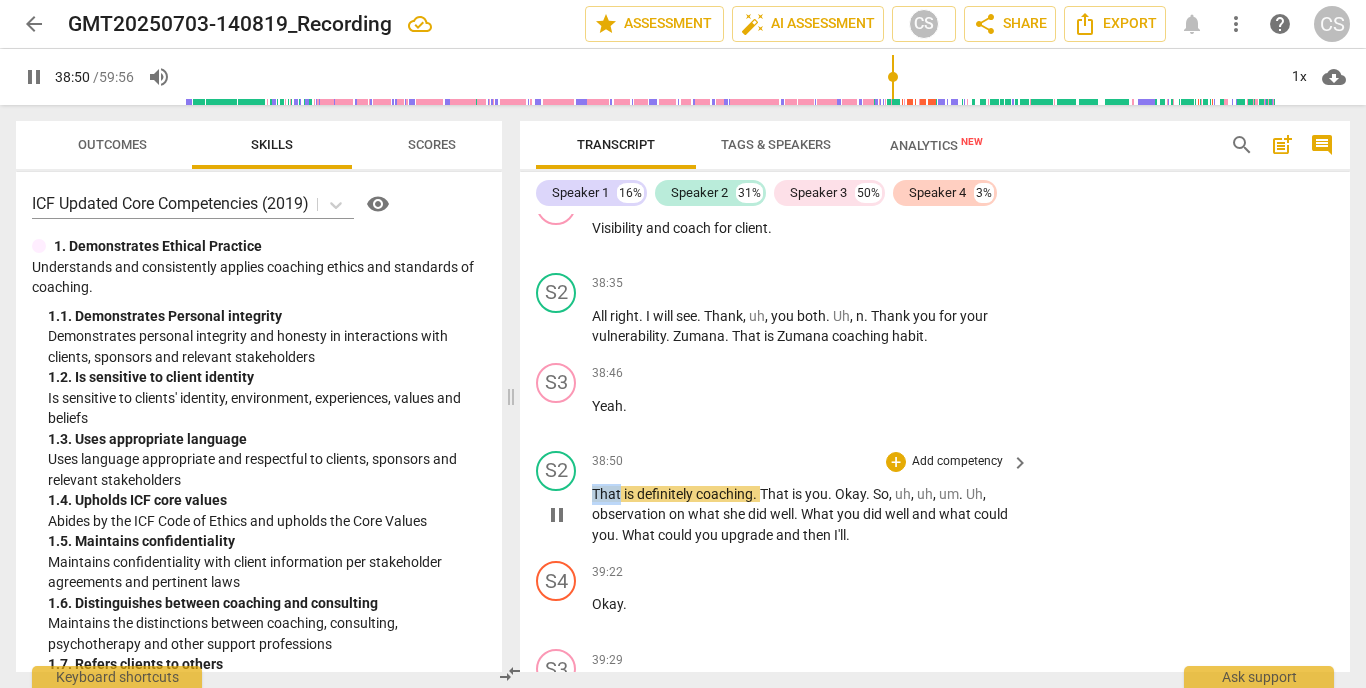 click on "That" at bounding box center [608, 494] 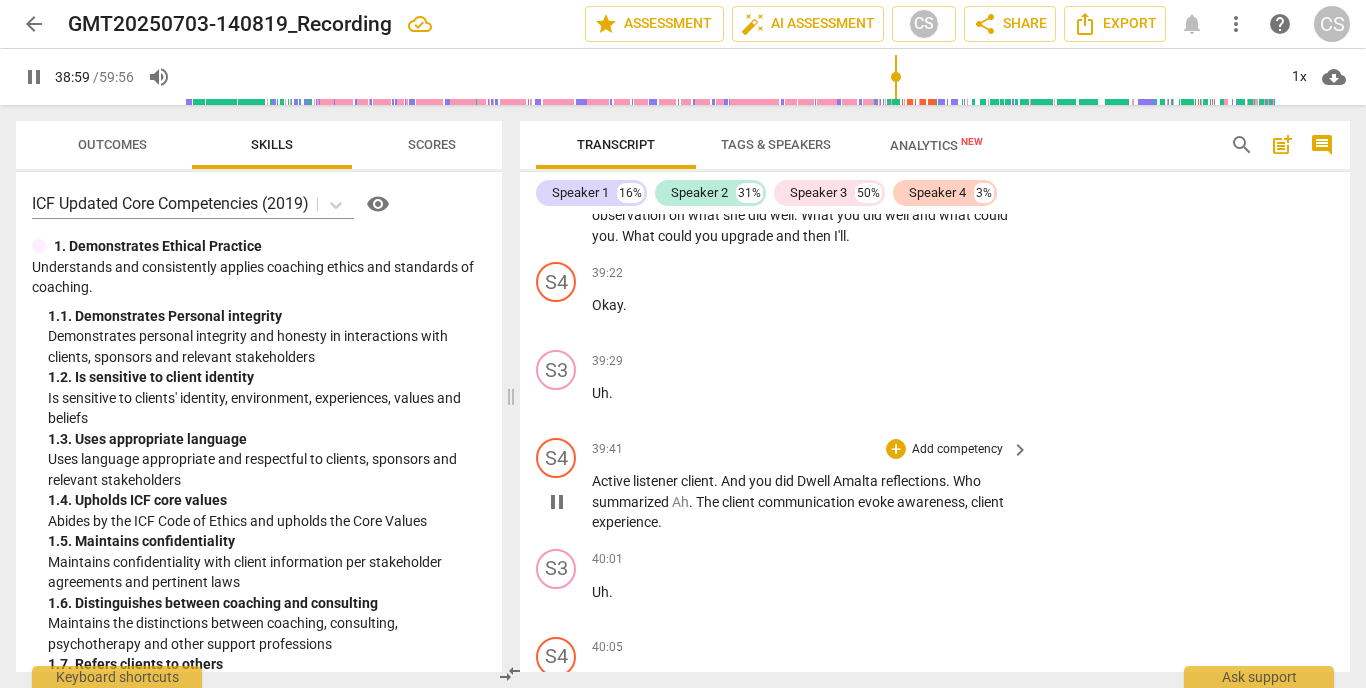 scroll, scrollTop: 13165, scrollLeft: 0, axis: vertical 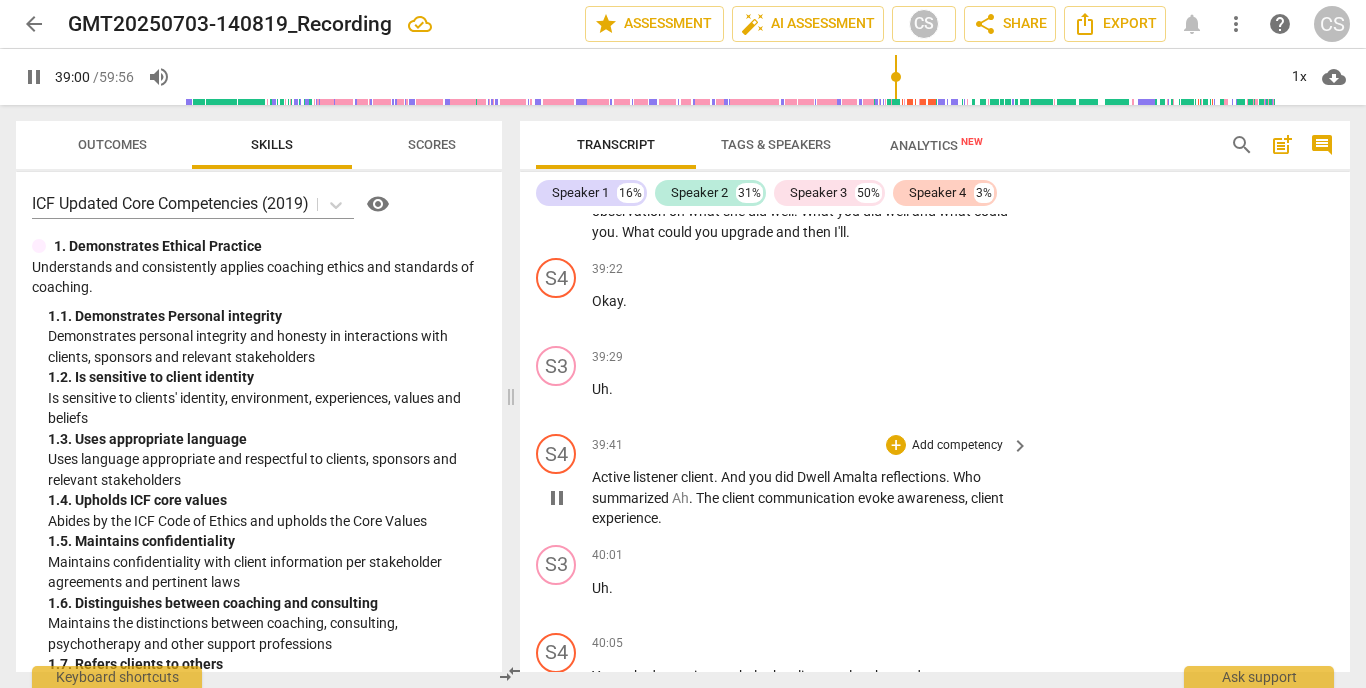 click on "Active" at bounding box center [612, 477] 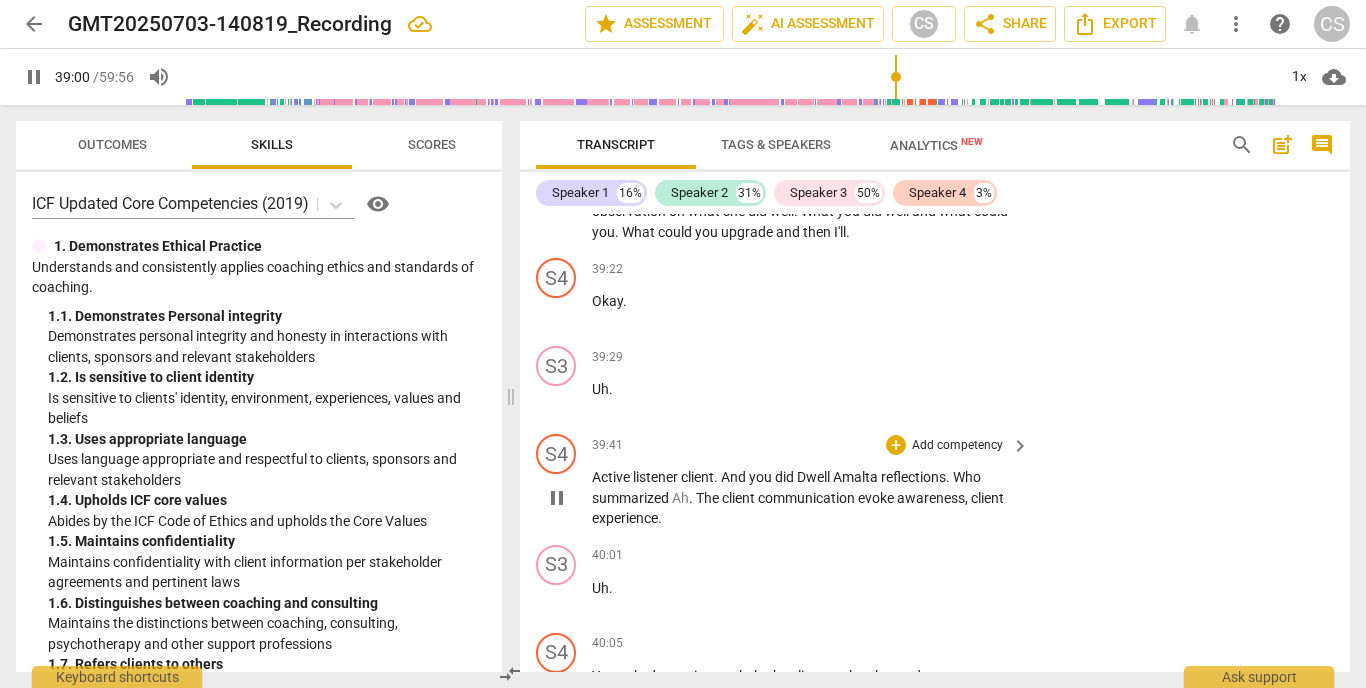 click on "Active" at bounding box center (612, 477) 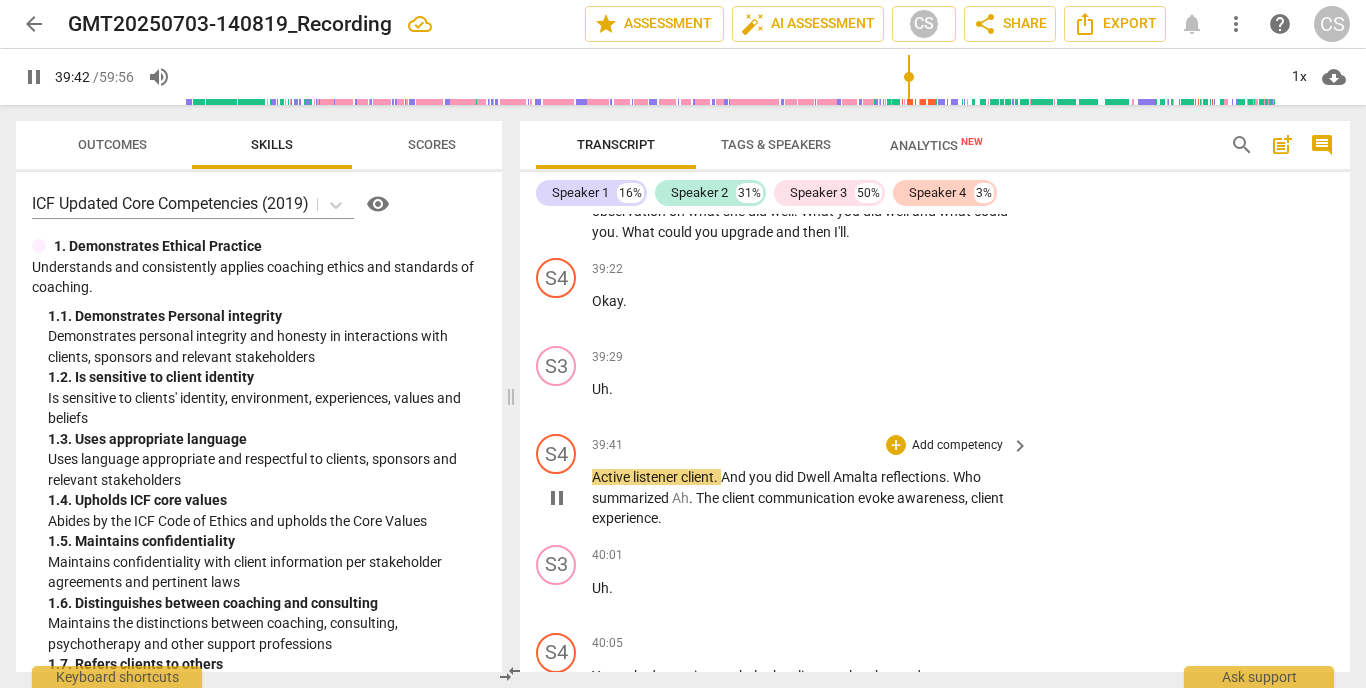 click on "pause" at bounding box center (557, 498) 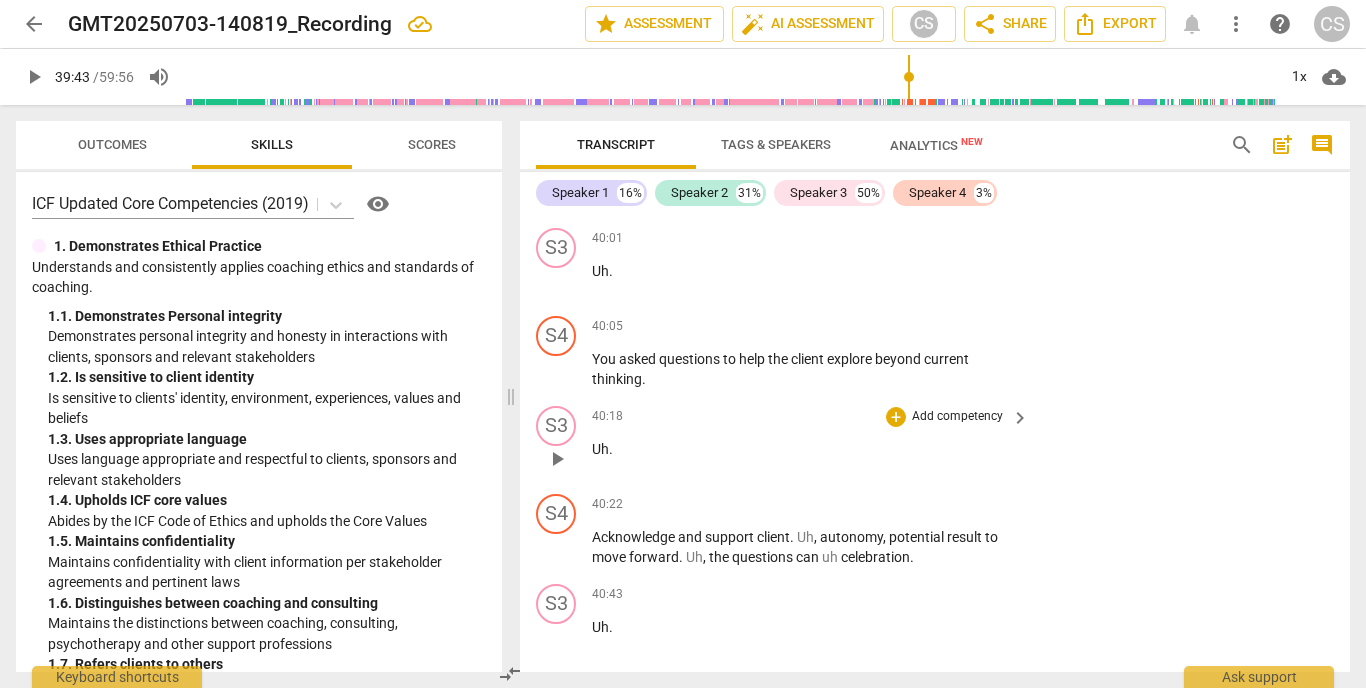 scroll, scrollTop: 13474, scrollLeft: 0, axis: vertical 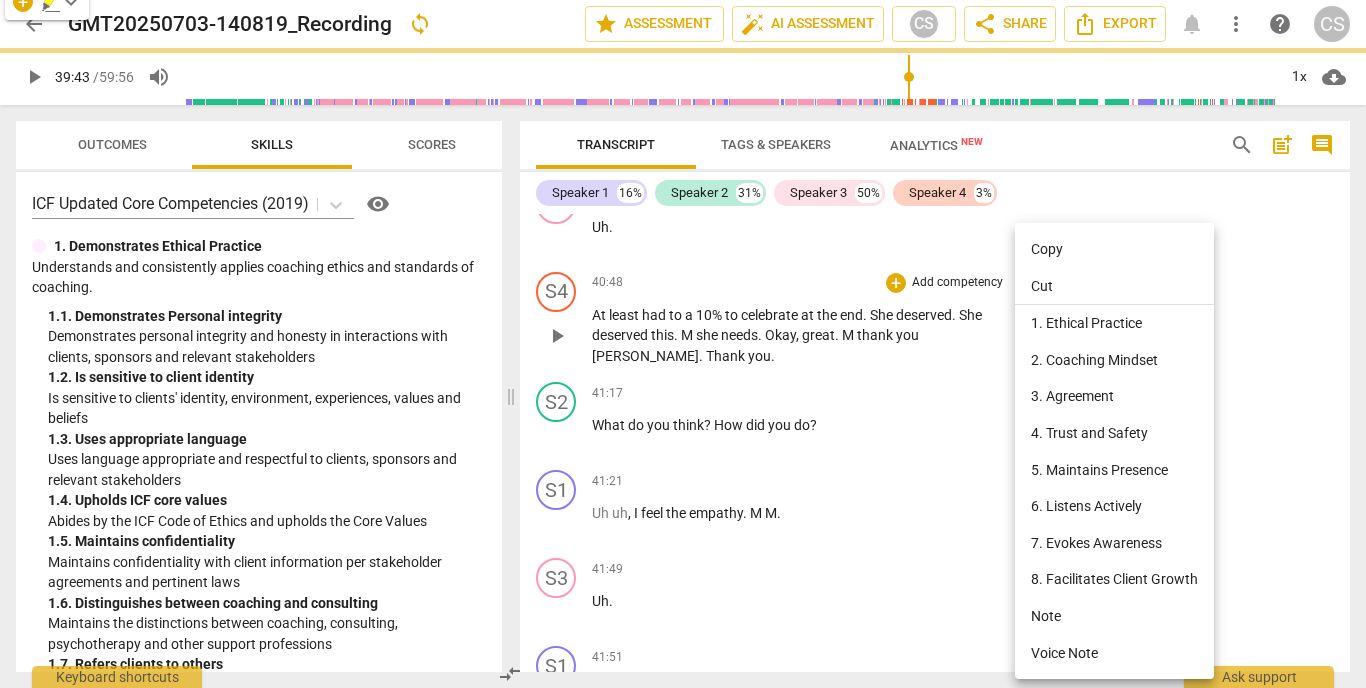 click at bounding box center (683, 344) 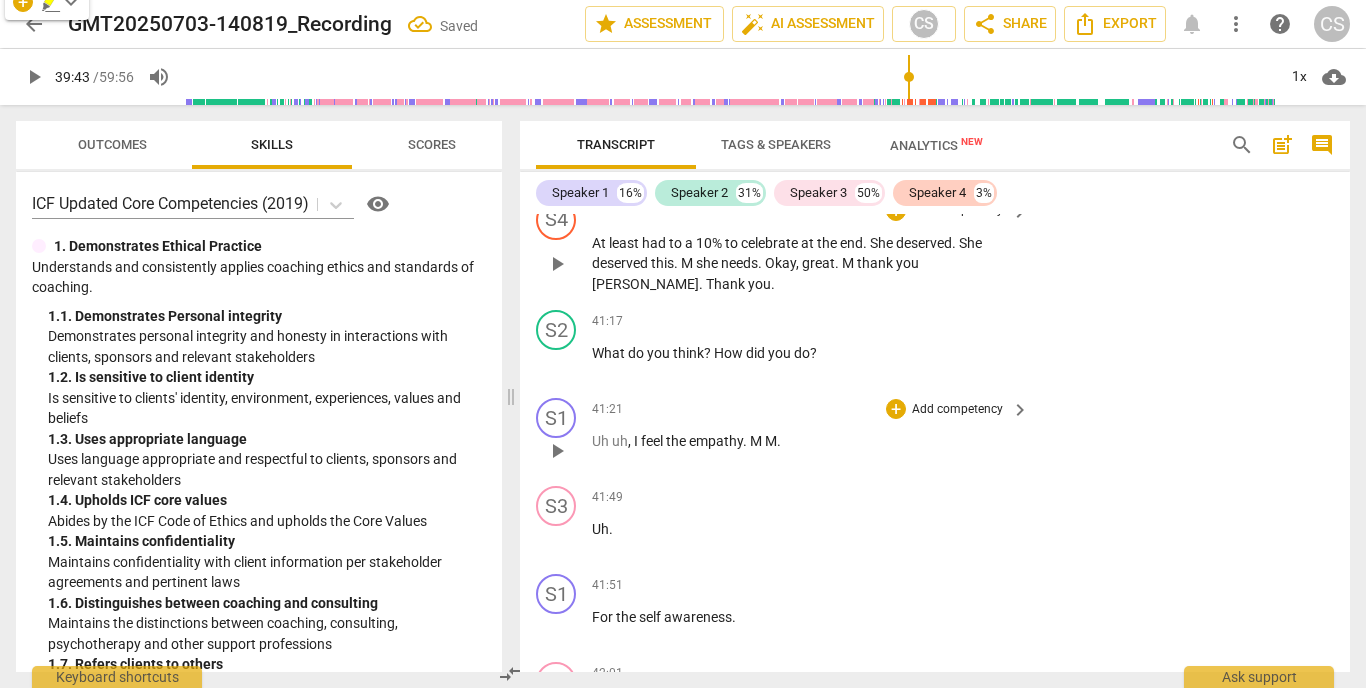 scroll, scrollTop: 13993, scrollLeft: 0, axis: vertical 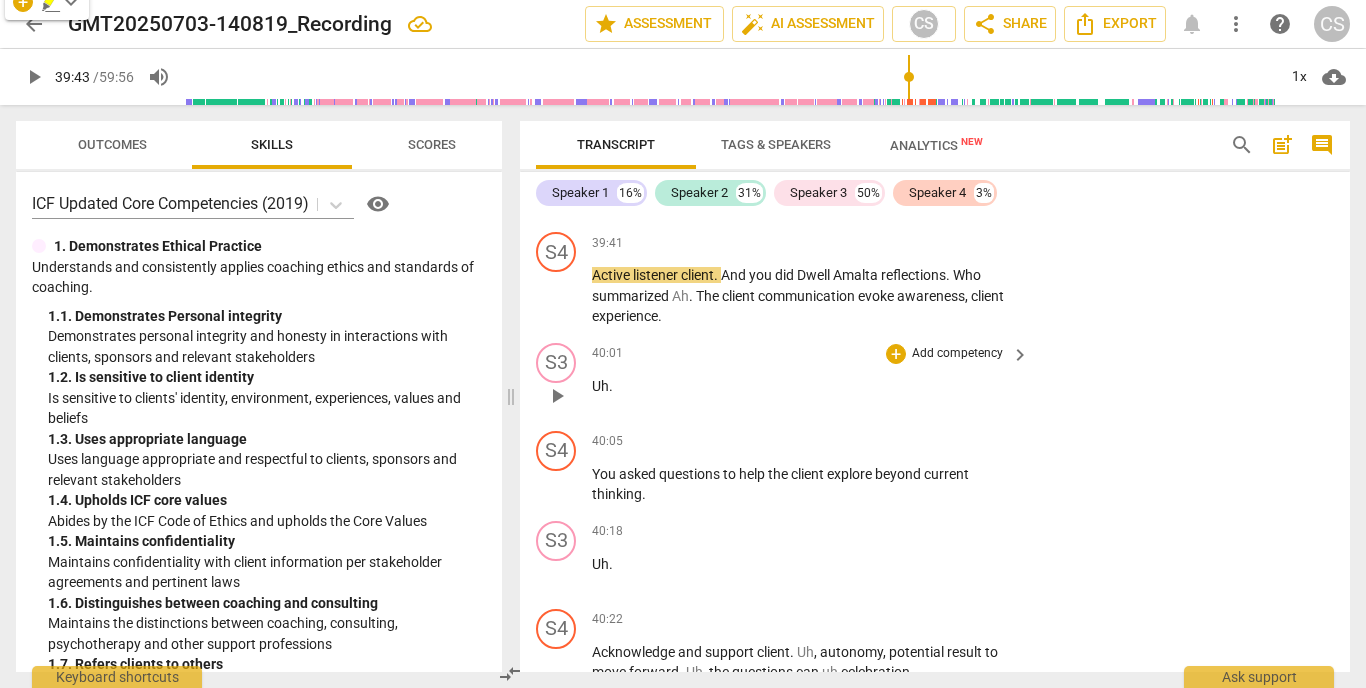 type on "2383" 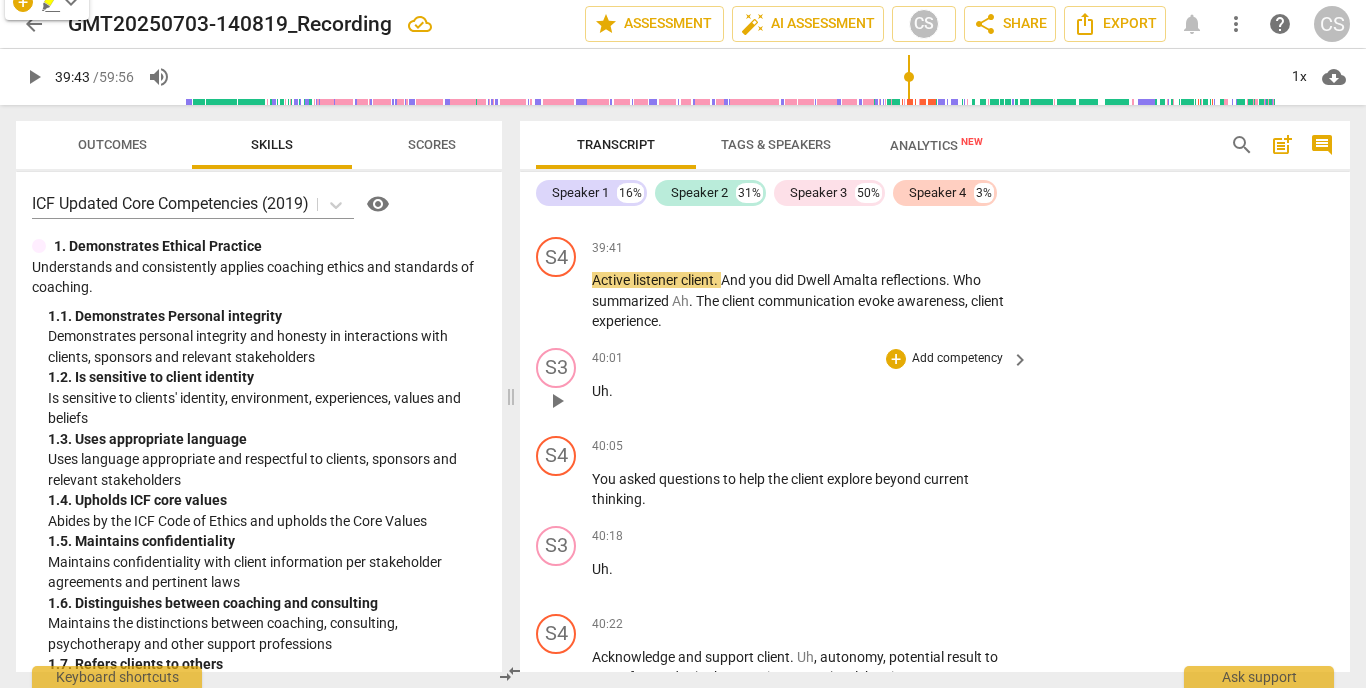scroll, scrollTop: 13361, scrollLeft: 0, axis: vertical 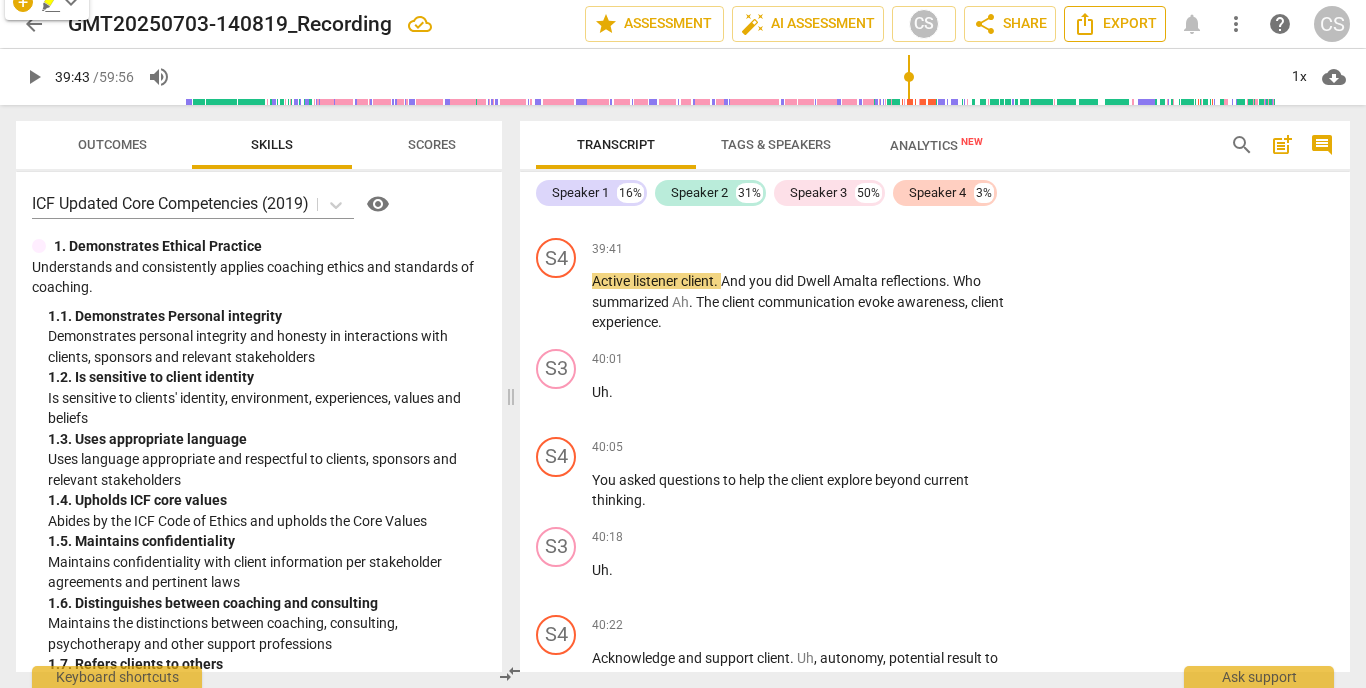 click on "Export" at bounding box center [1115, 24] 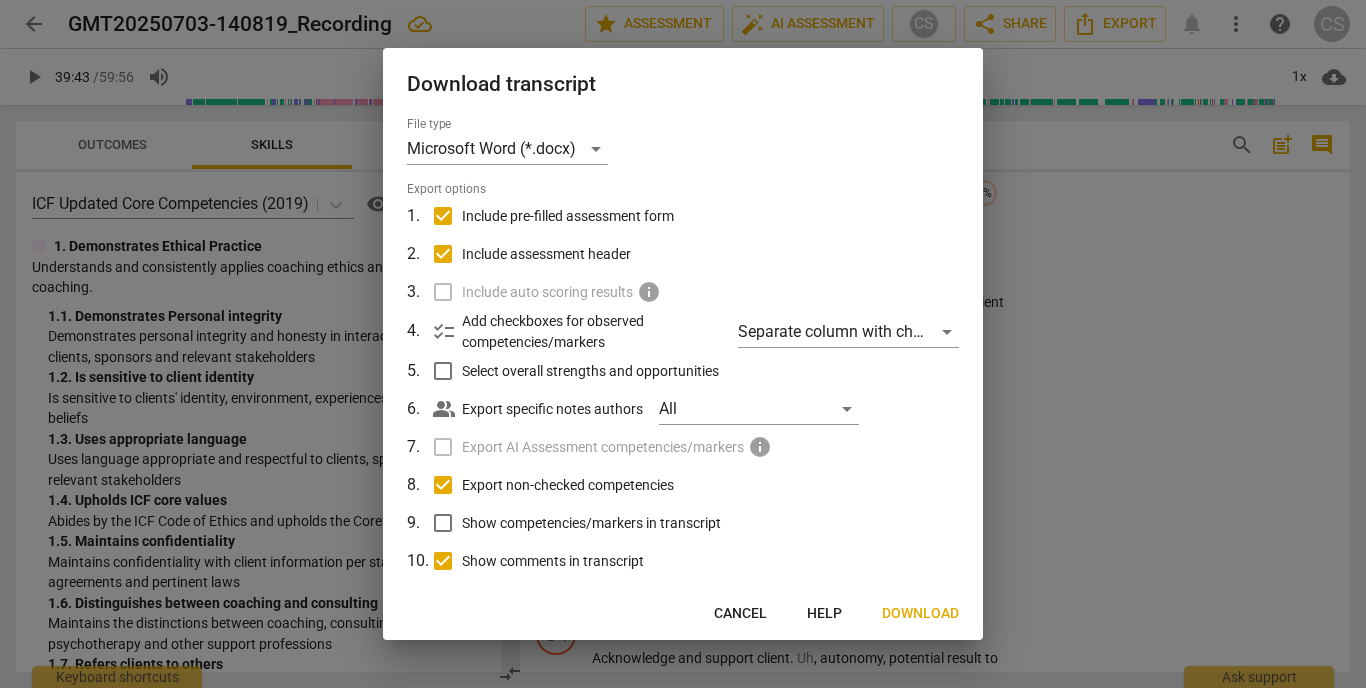 click on "Download" at bounding box center [920, 614] 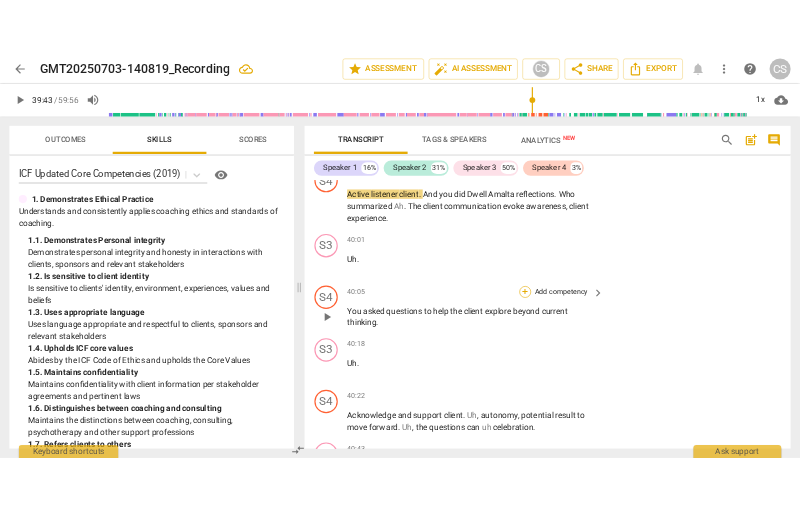 scroll, scrollTop: 13419, scrollLeft: 0, axis: vertical 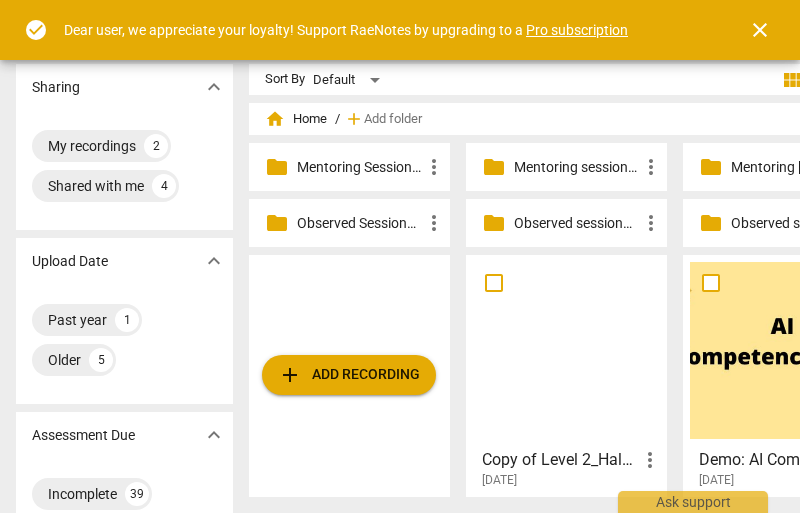 click on "close" at bounding box center (760, 30) 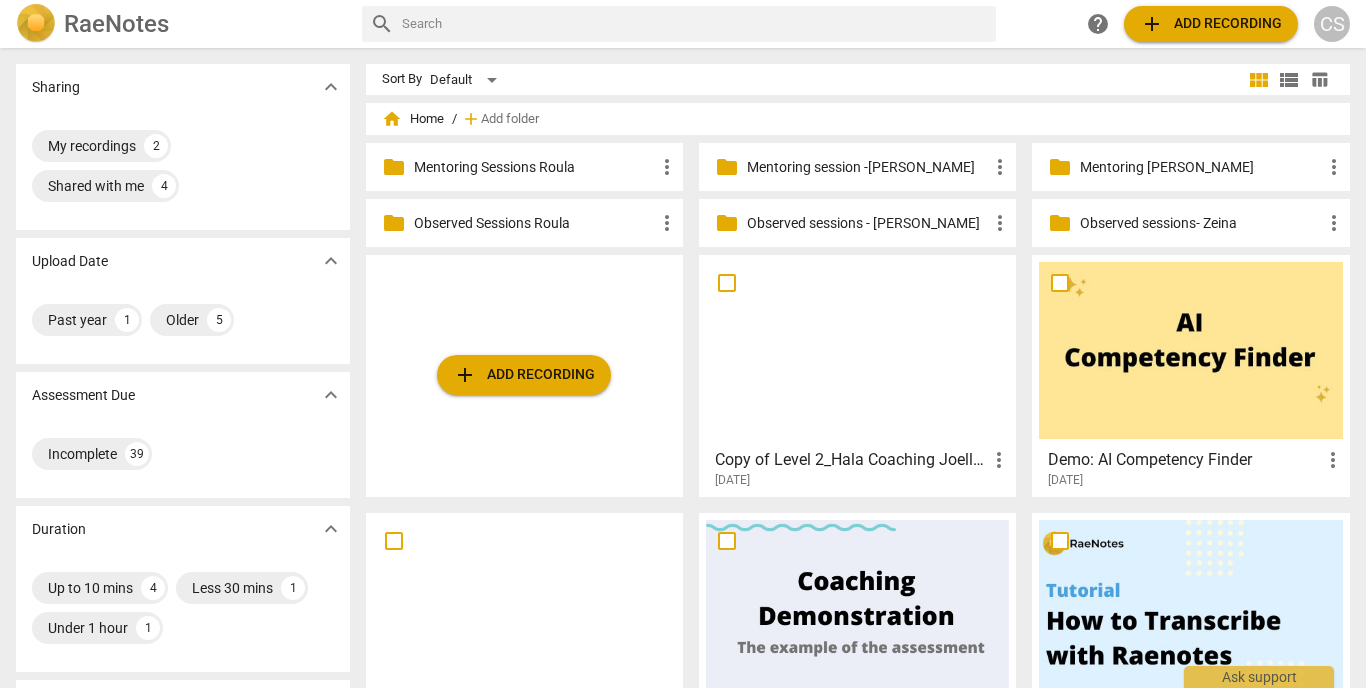 click on "Mentoring session -[PERSON_NAME]" at bounding box center [867, 167] 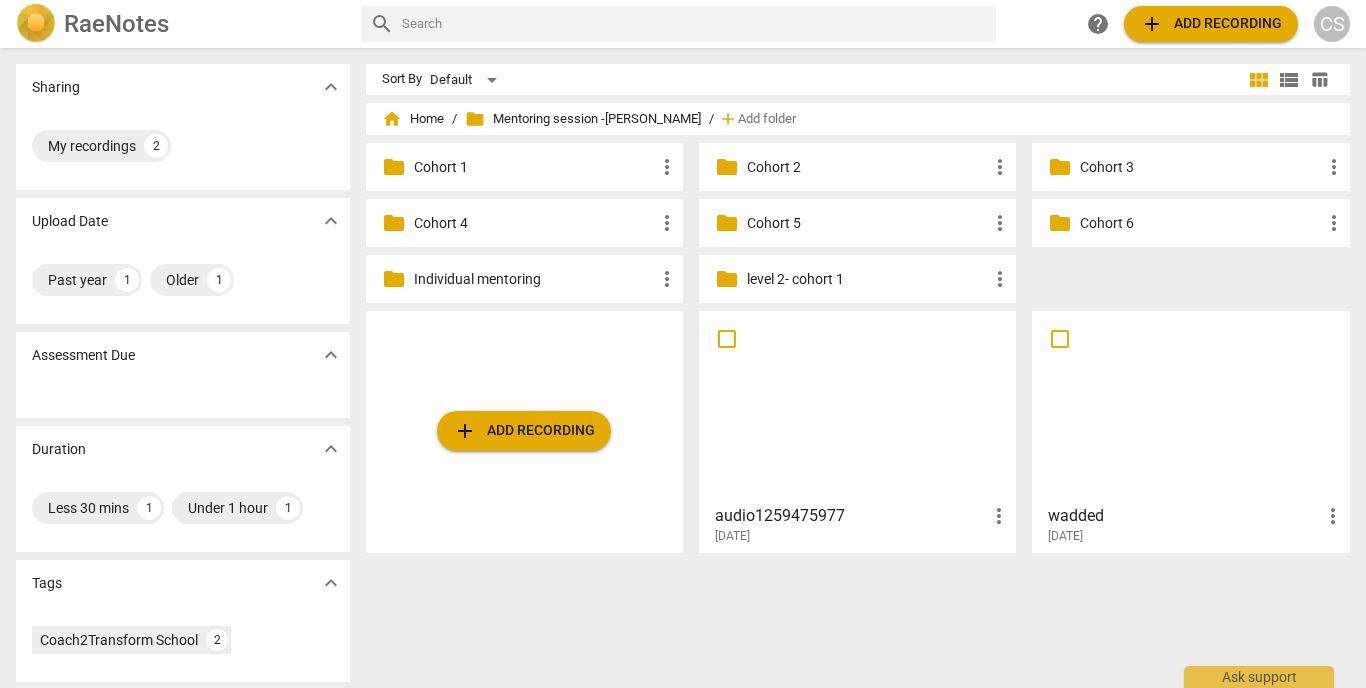 click on "Individual mentoring" at bounding box center [534, 279] 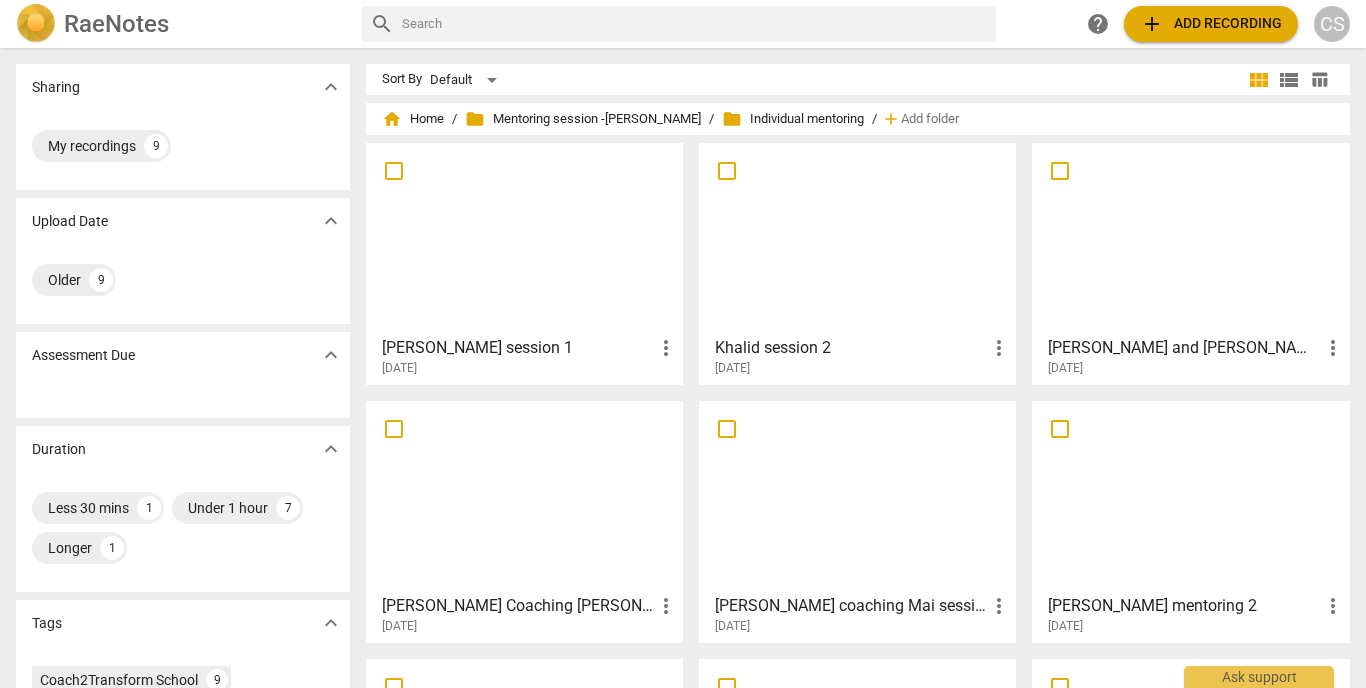 click on "add   Add recording" at bounding box center [1211, 24] 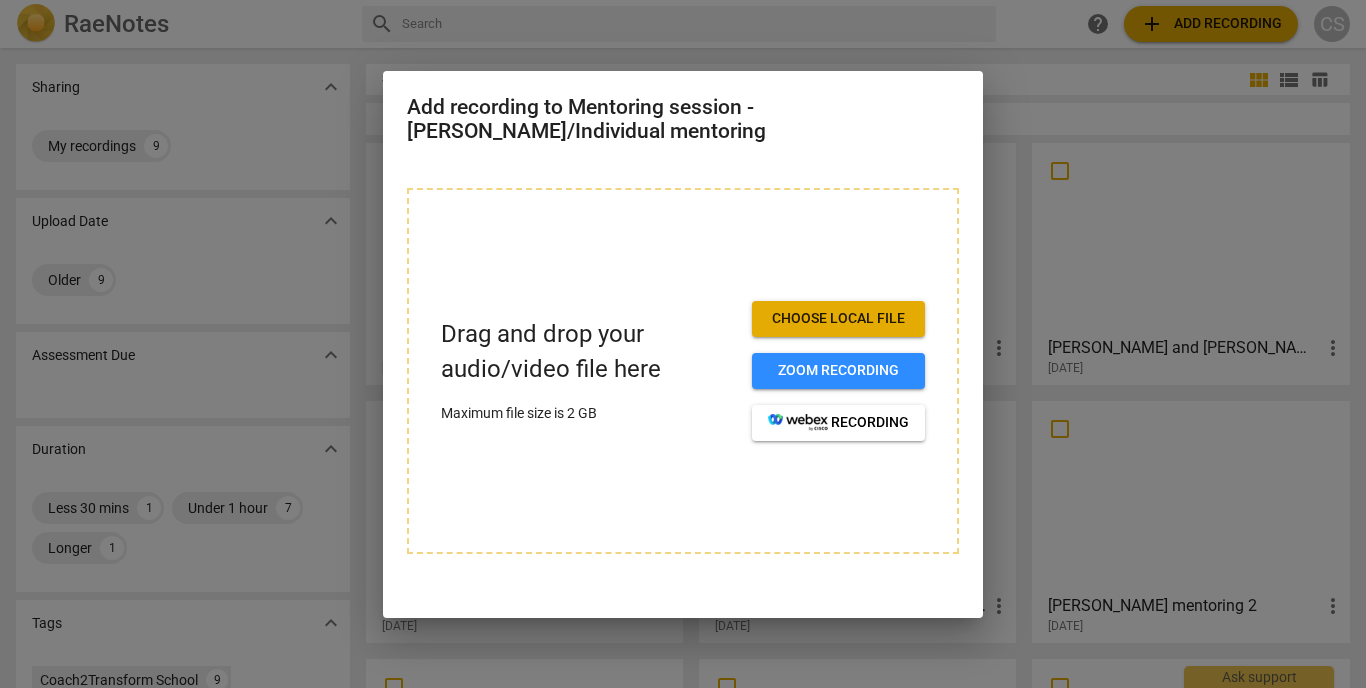 click on "Choose local file" at bounding box center (838, 319) 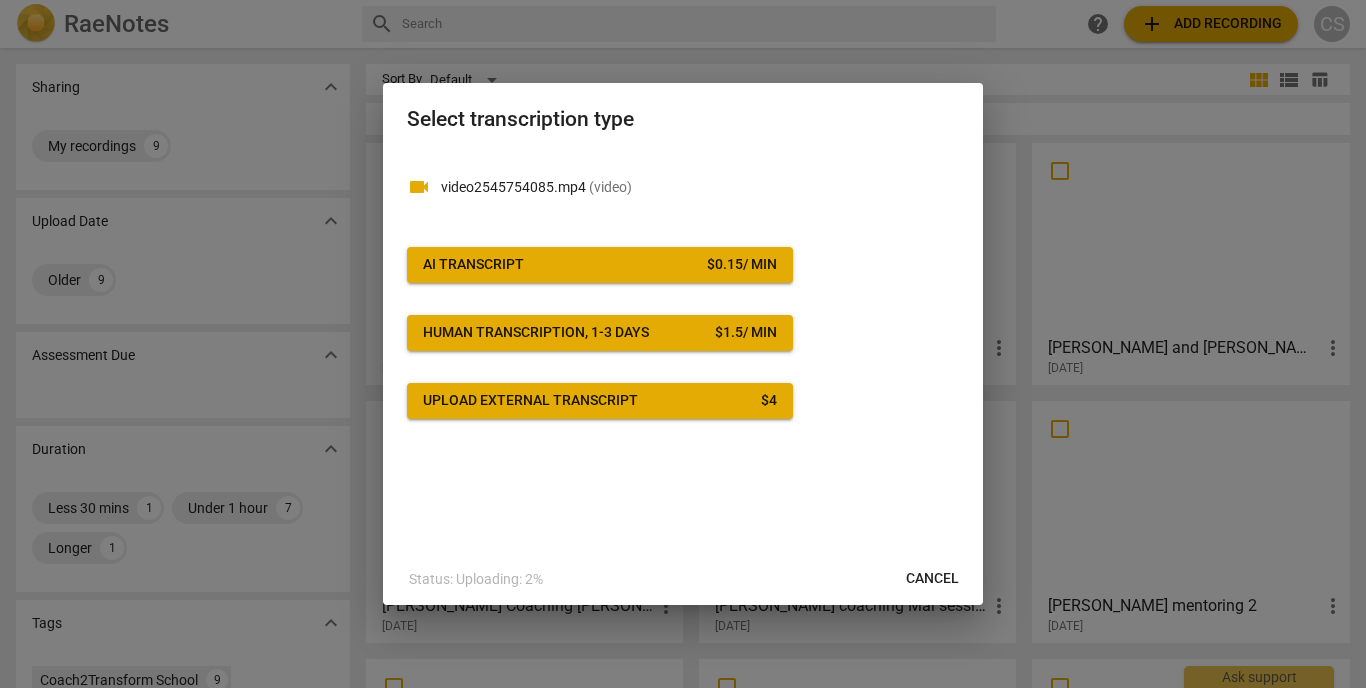 click on "$ 0.15  / min" at bounding box center [742, 265] 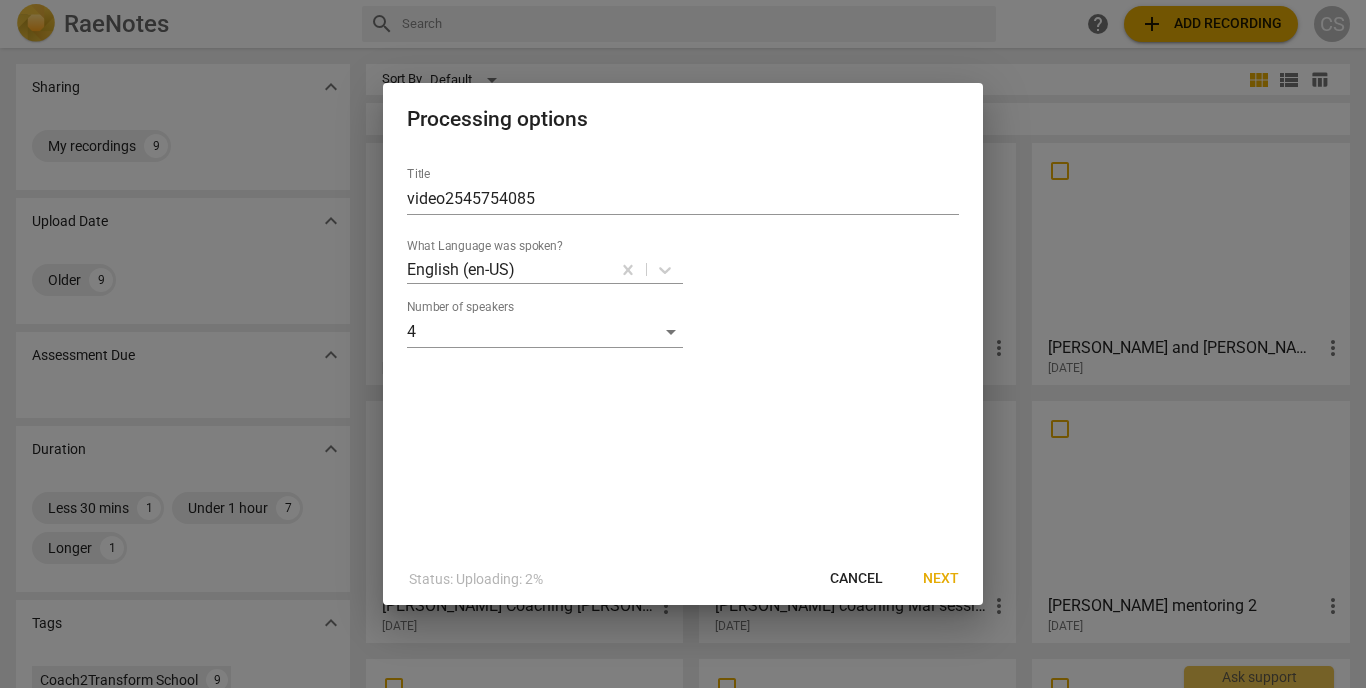 click on "Next" at bounding box center (941, 579) 